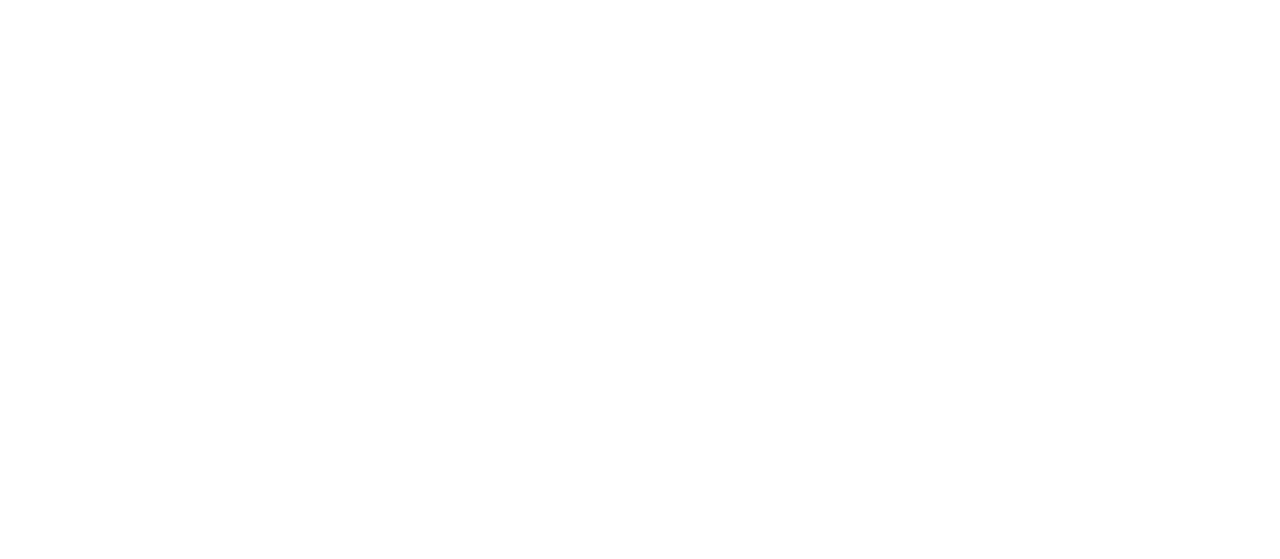 scroll, scrollTop: 0, scrollLeft: 0, axis: both 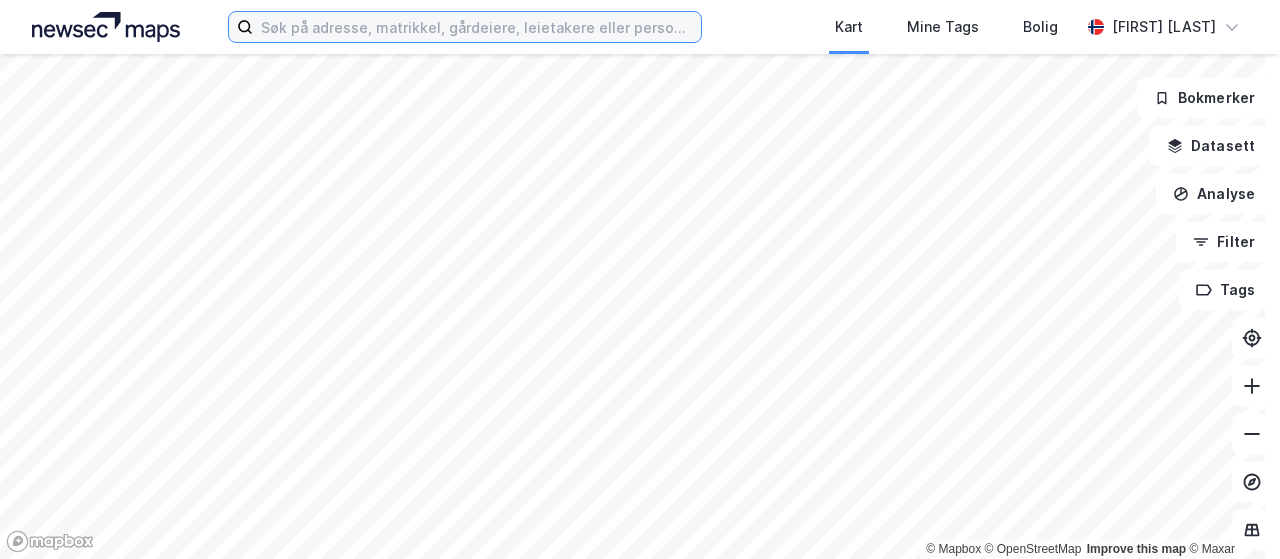 click at bounding box center (477, 27) 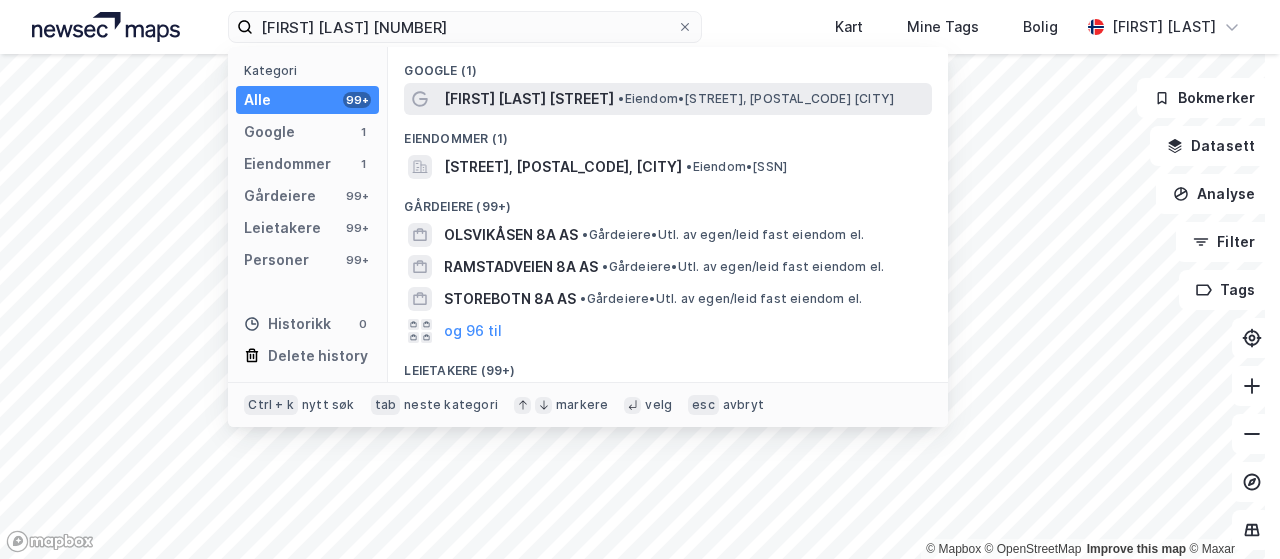 click on "[STREET] [NUMBER]A" at bounding box center (529, 99) 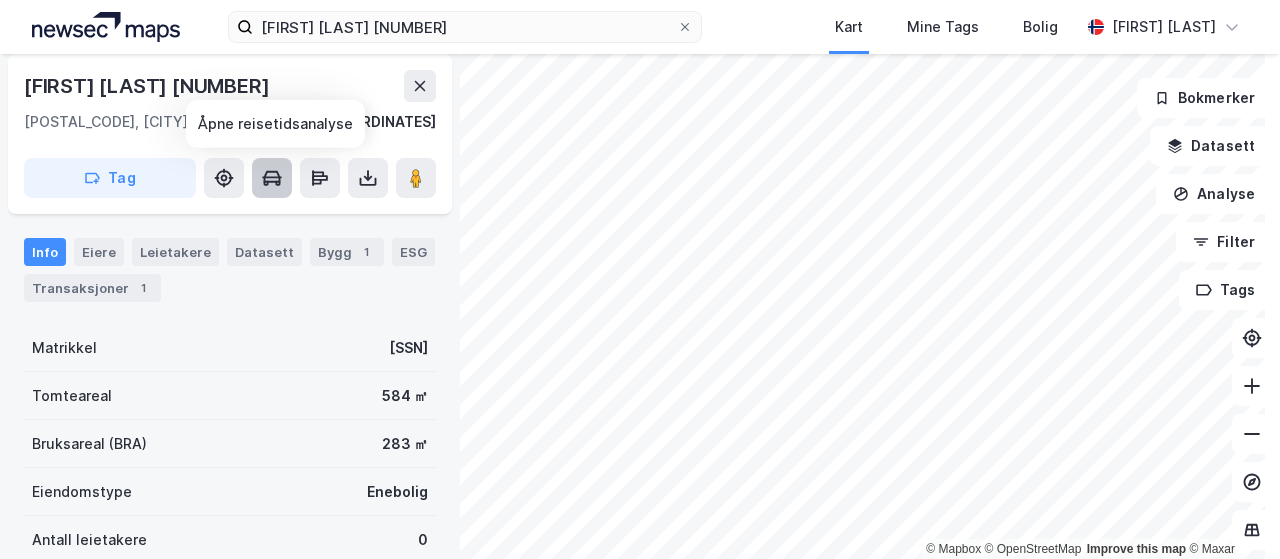 scroll, scrollTop: 25, scrollLeft: 0, axis: vertical 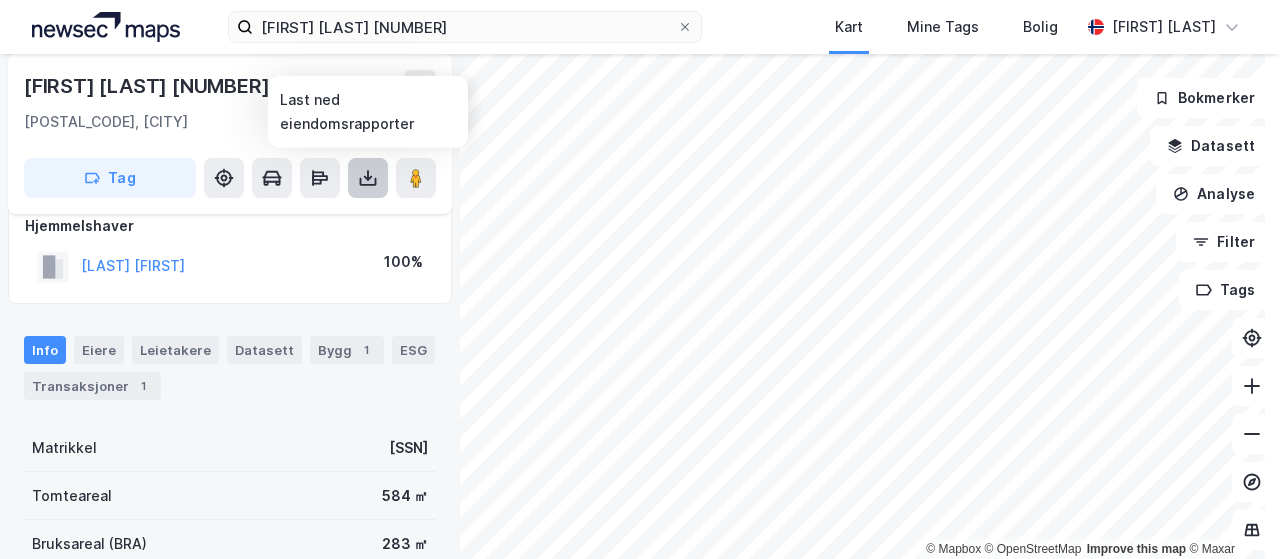 click 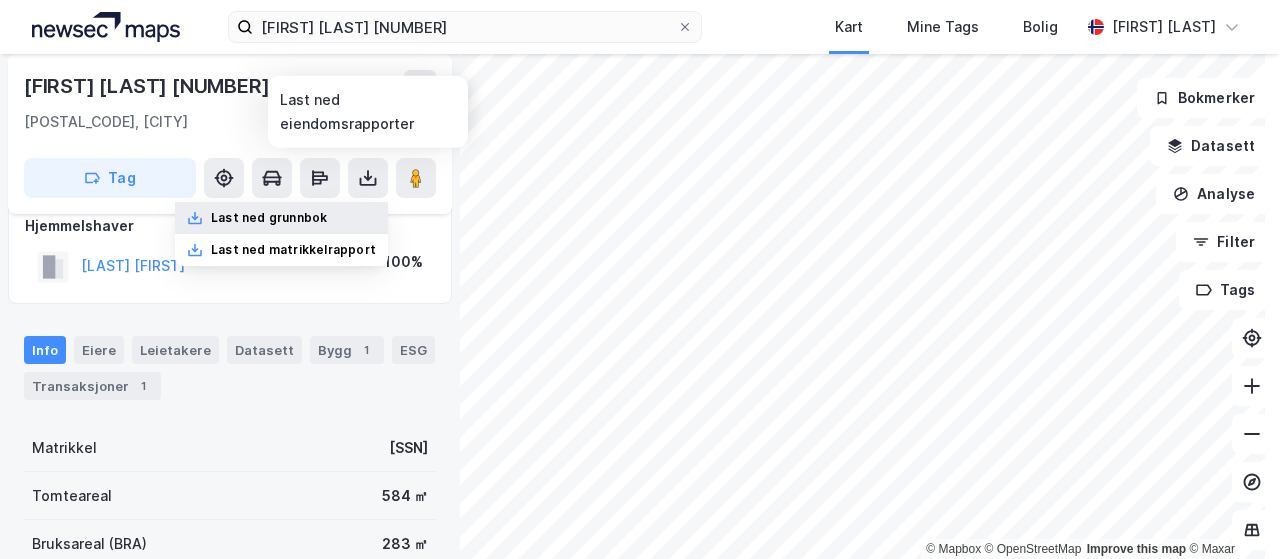 click on "Last ned grunnbok" at bounding box center (269, 218) 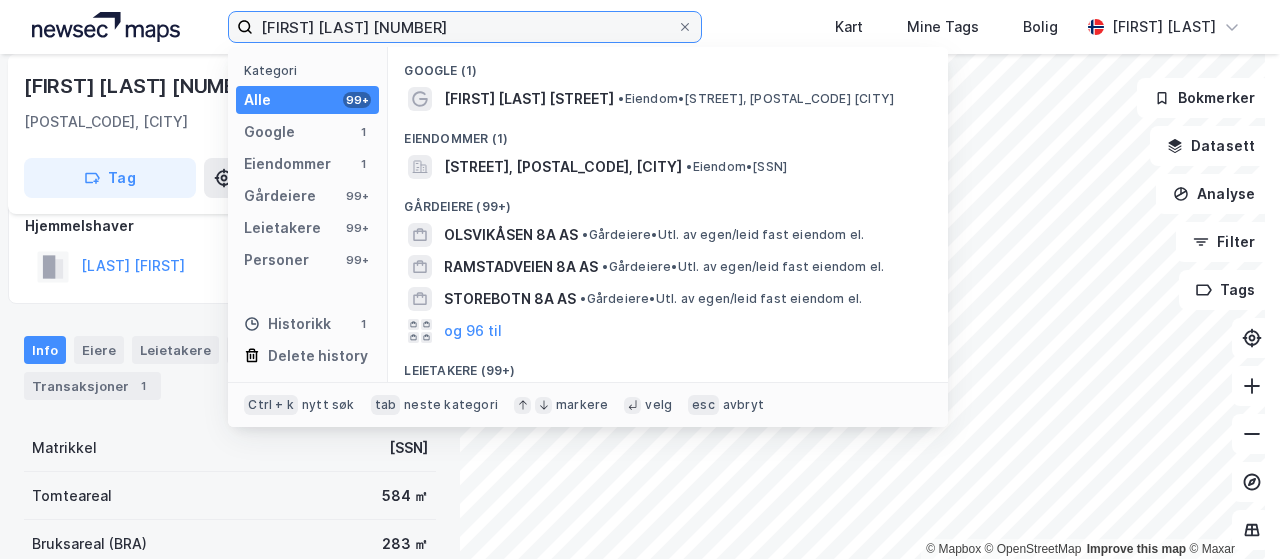 click on "Peder grøns Vei 8a" at bounding box center (465, 27) 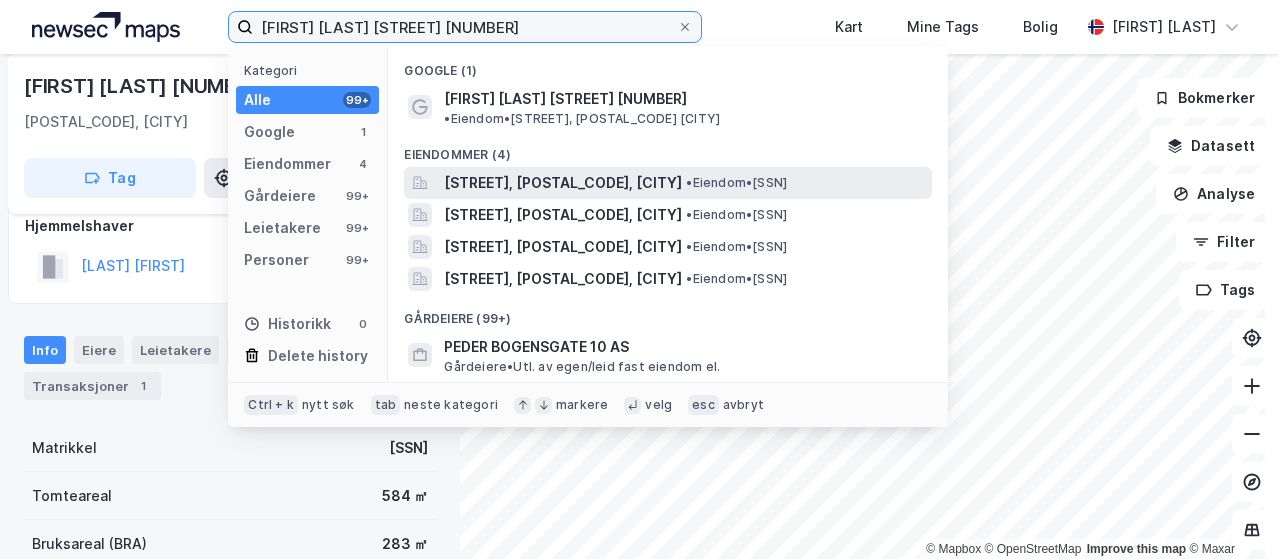 type on "Peder grøns Vei 10" 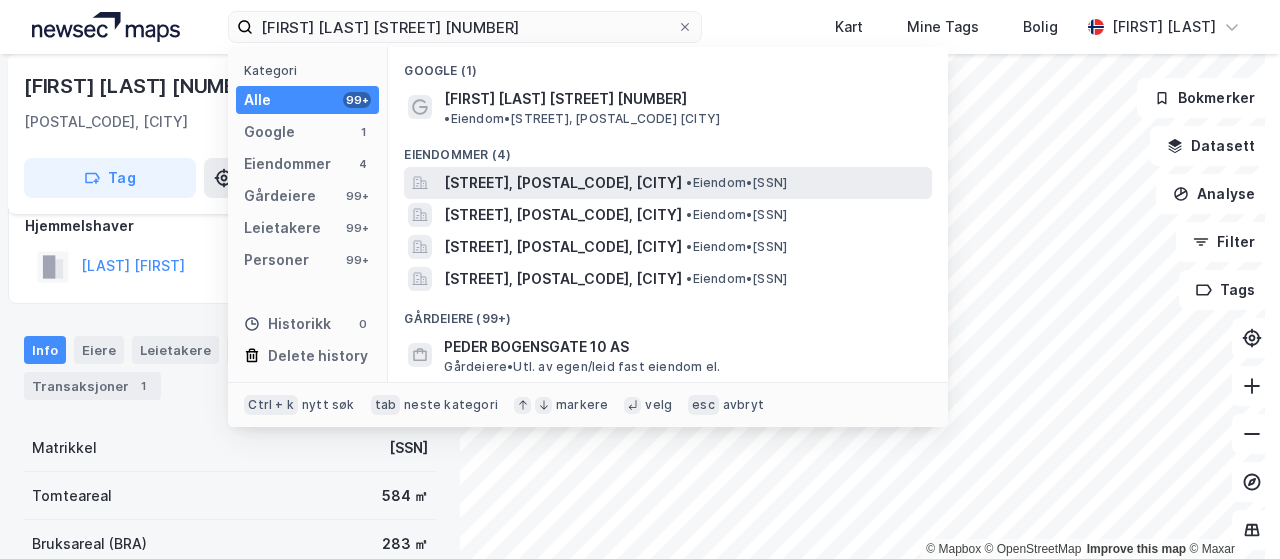 click on "[STREET] [NUMBER]A, [POSTAL_CODE], [CITY], [CITY]" at bounding box center (563, 183) 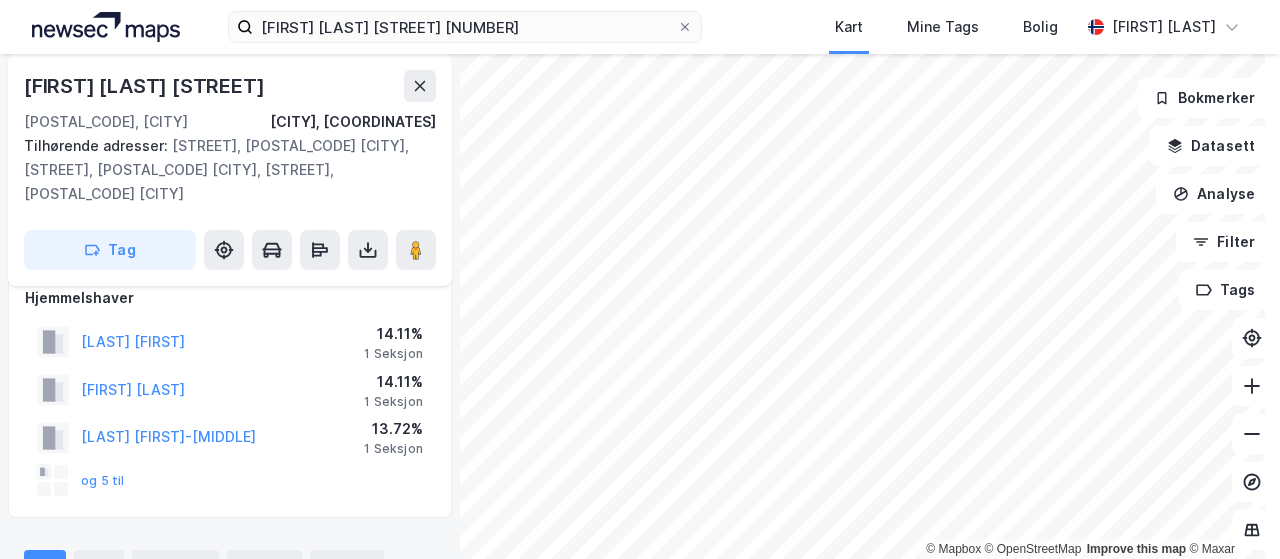 scroll, scrollTop: 125, scrollLeft: 0, axis: vertical 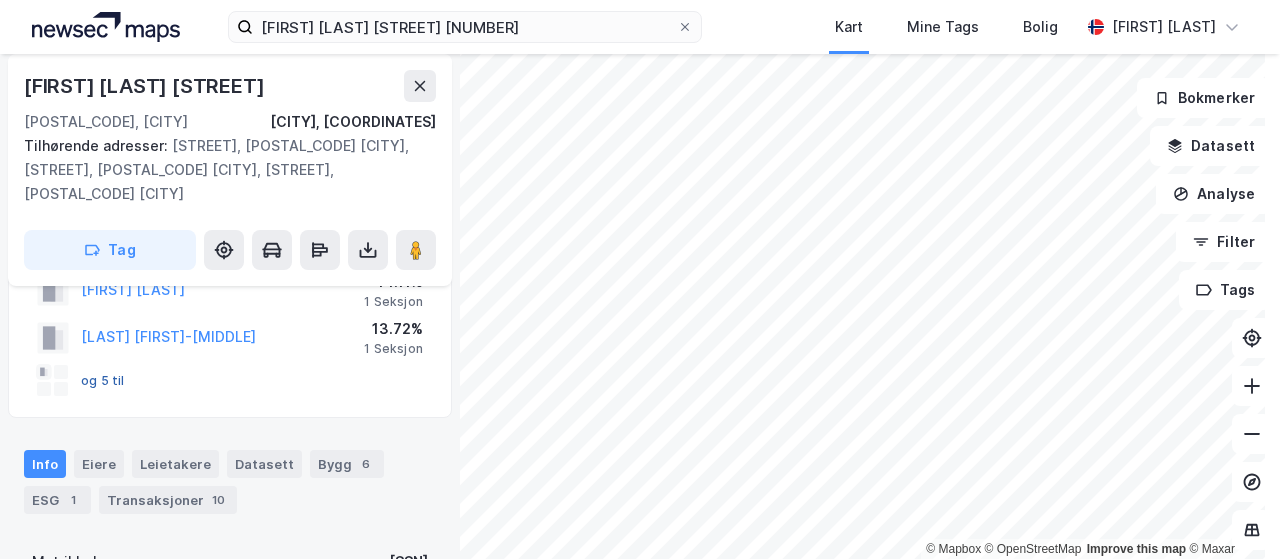 click on "og 5 til" at bounding box center [0, 0] 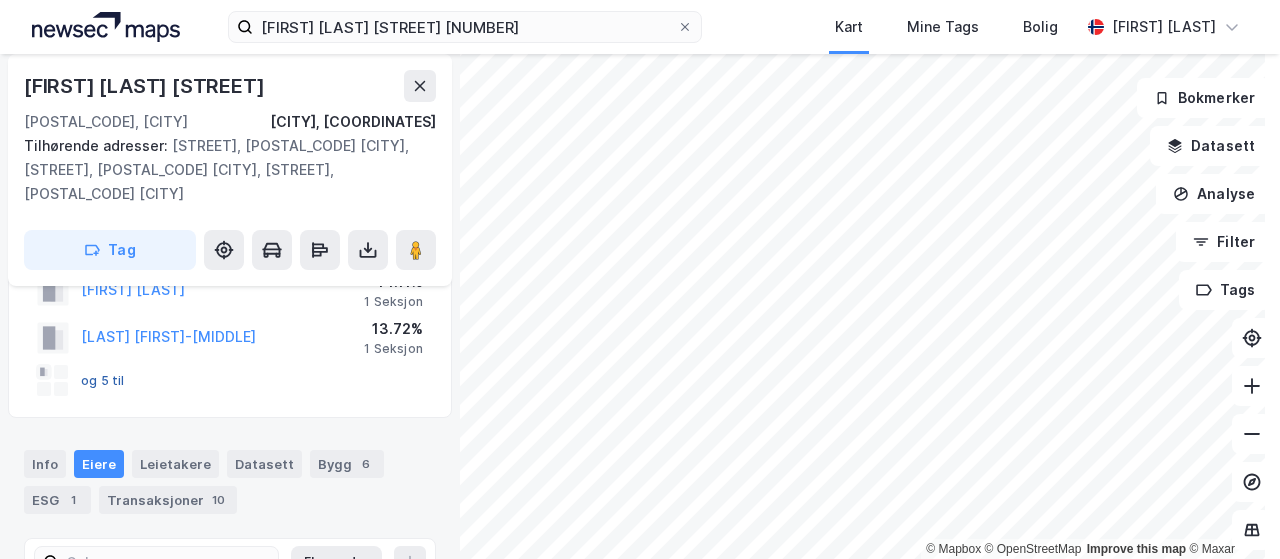 scroll, scrollTop: 212, scrollLeft: 0, axis: vertical 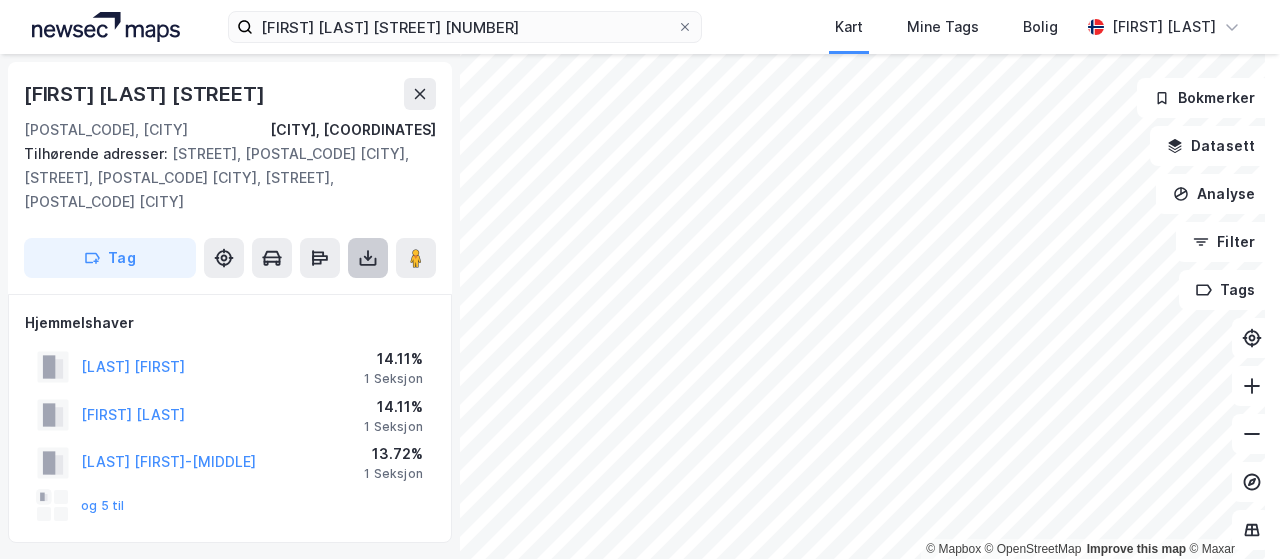 click 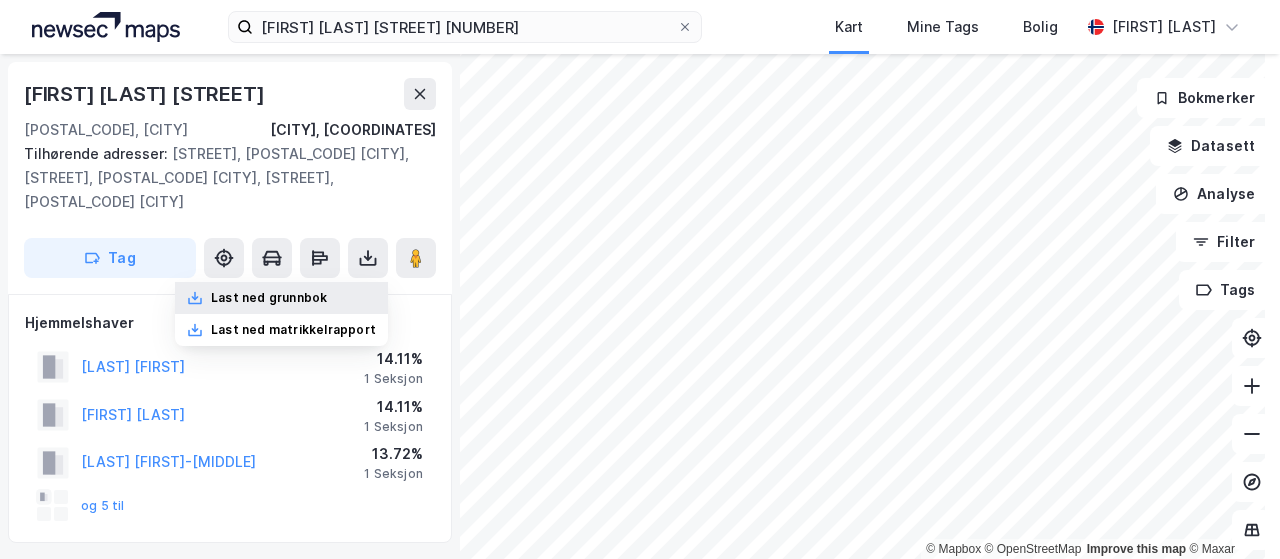 click on "Last ned grunnbok" at bounding box center [269, 298] 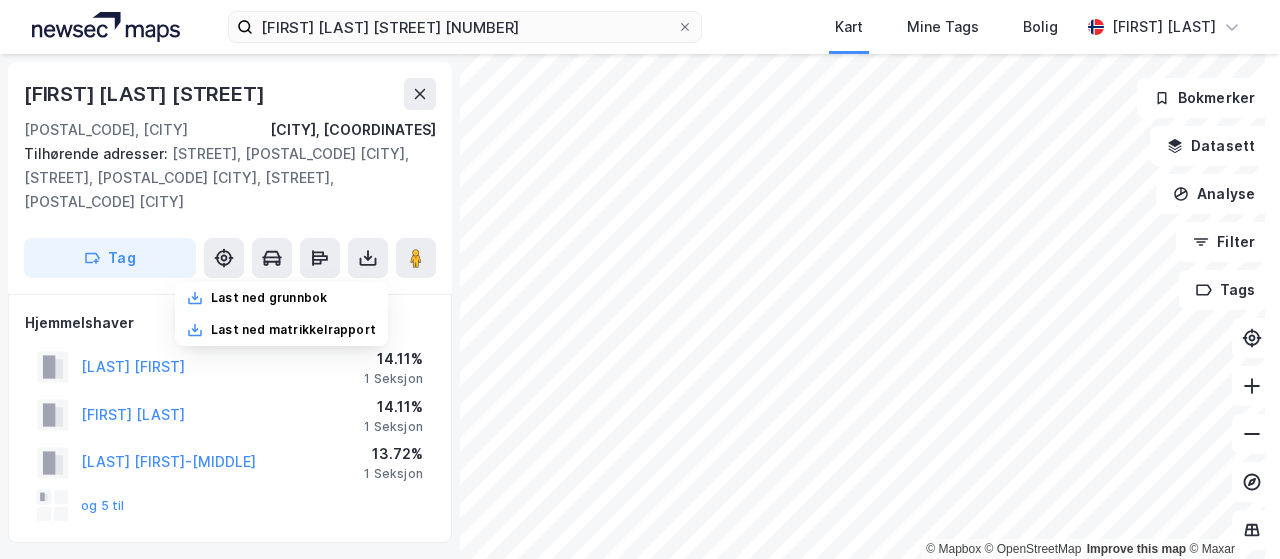 scroll, scrollTop: 100, scrollLeft: 0, axis: vertical 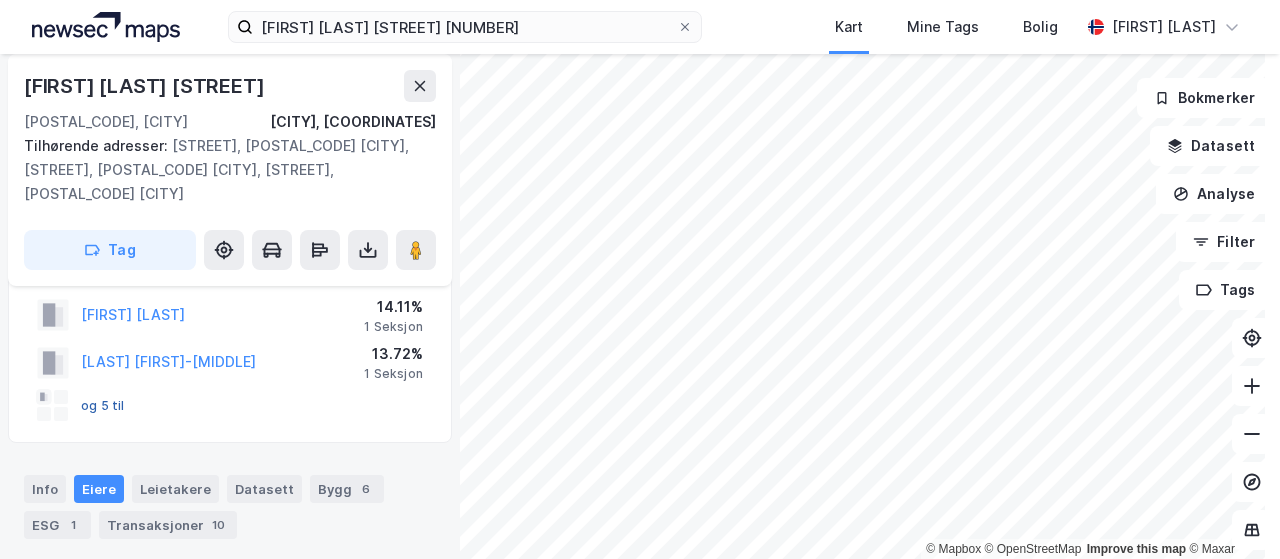 click on "og 5 til" at bounding box center [0, 0] 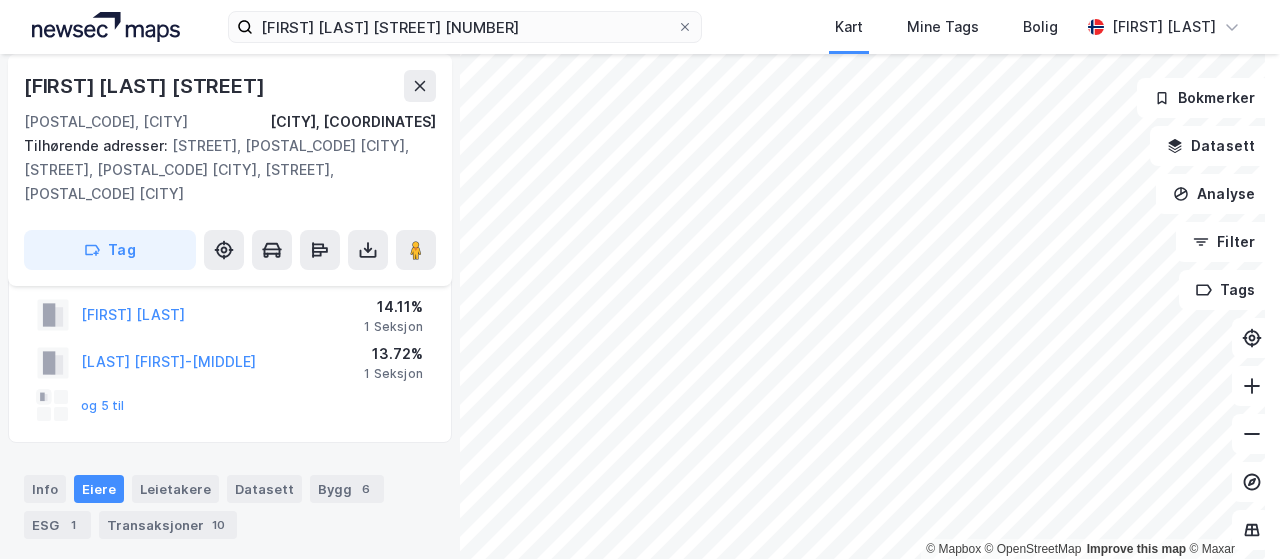 scroll, scrollTop: 274, scrollLeft: 0, axis: vertical 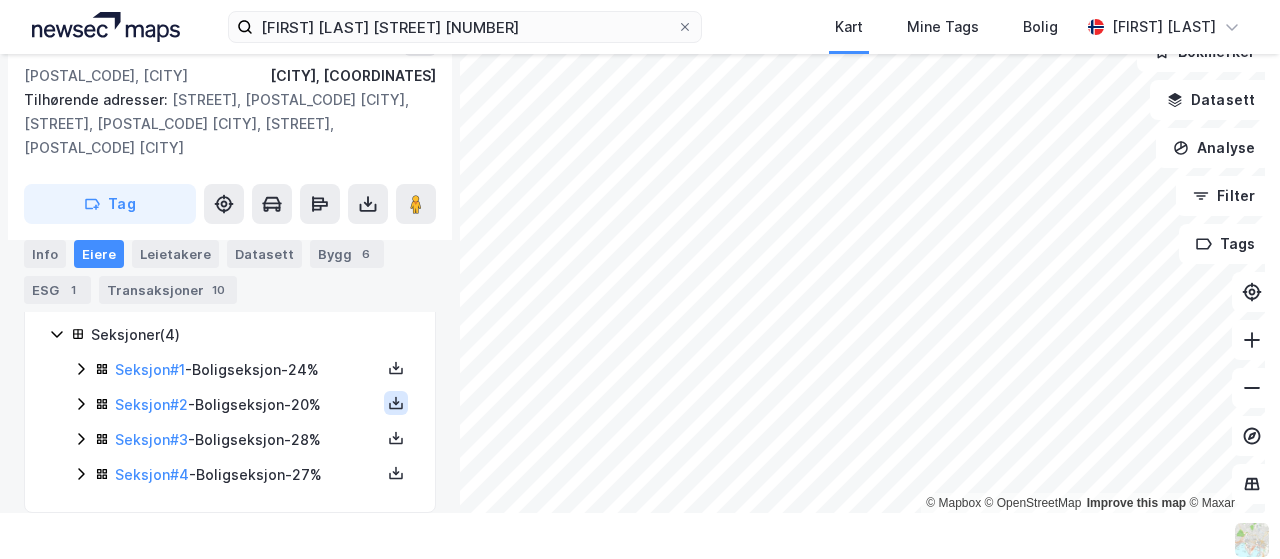click 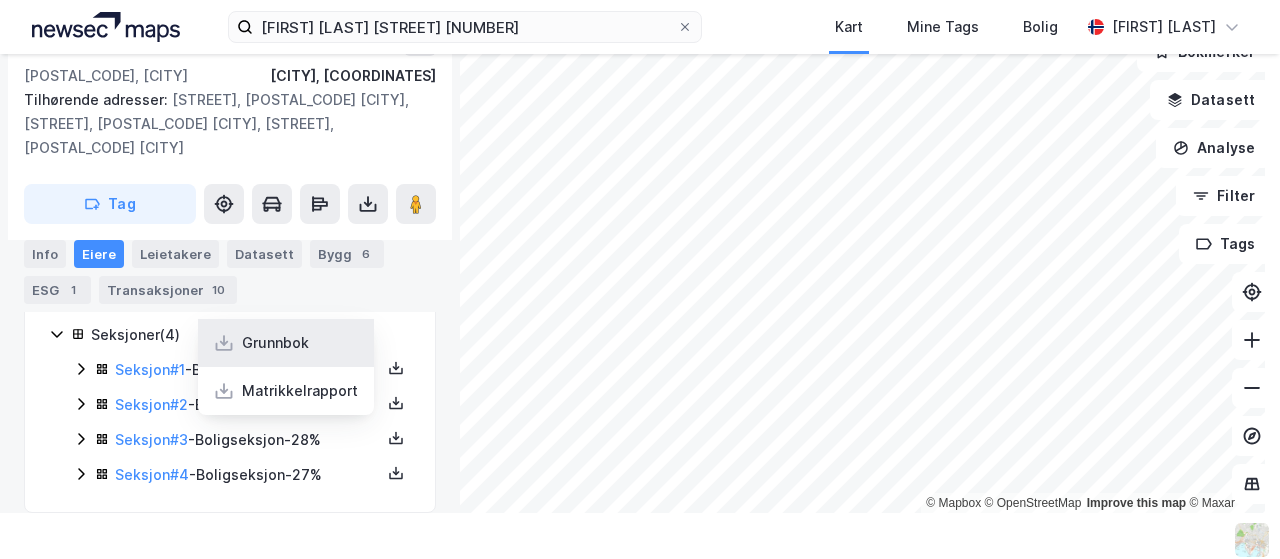 click on "Grunnbok" at bounding box center [275, 343] 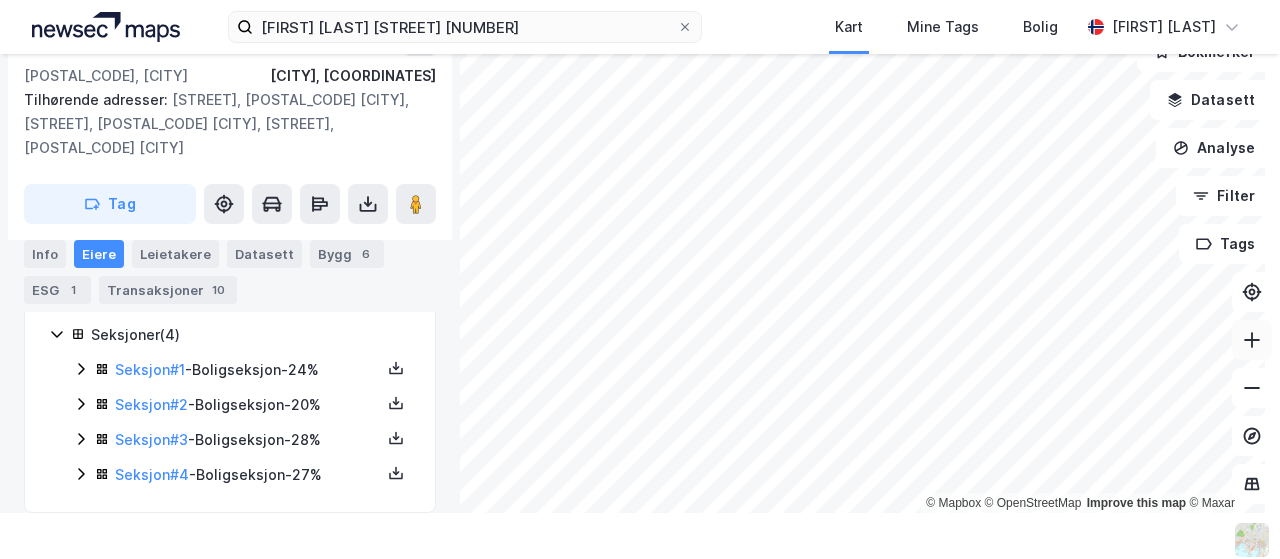click 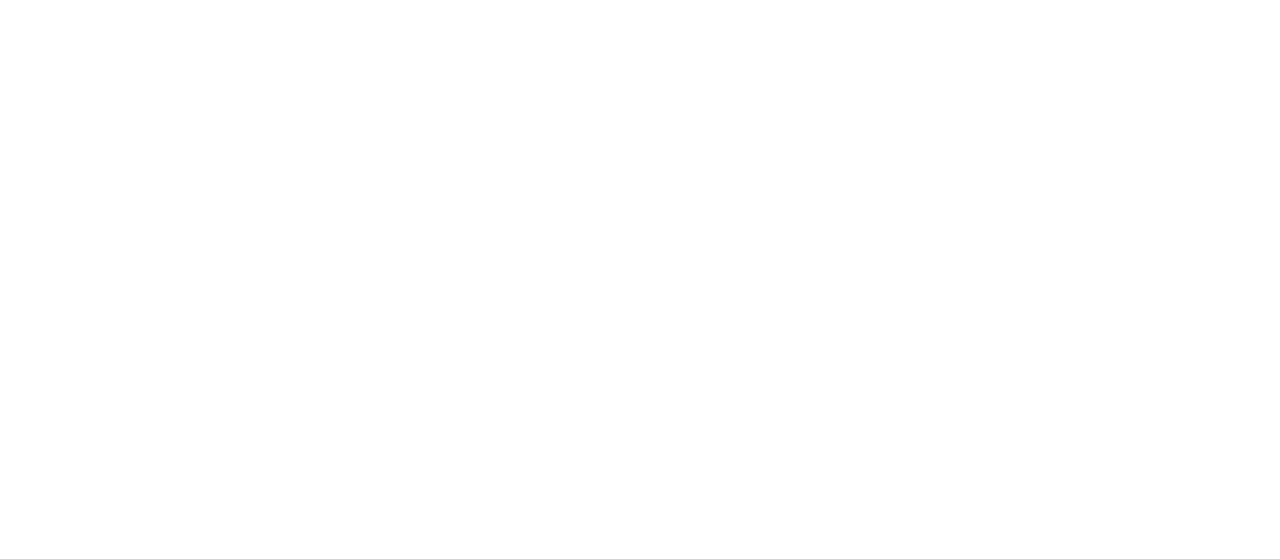 scroll, scrollTop: 0, scrollLeft: 0, axis: both 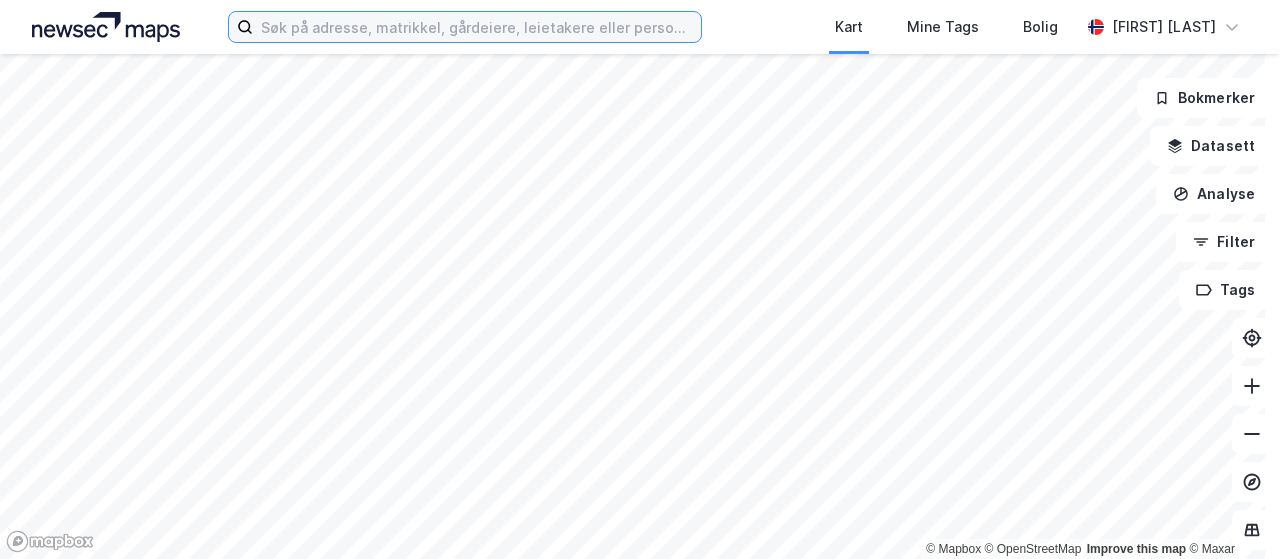 click at bounding box center [477, 27] 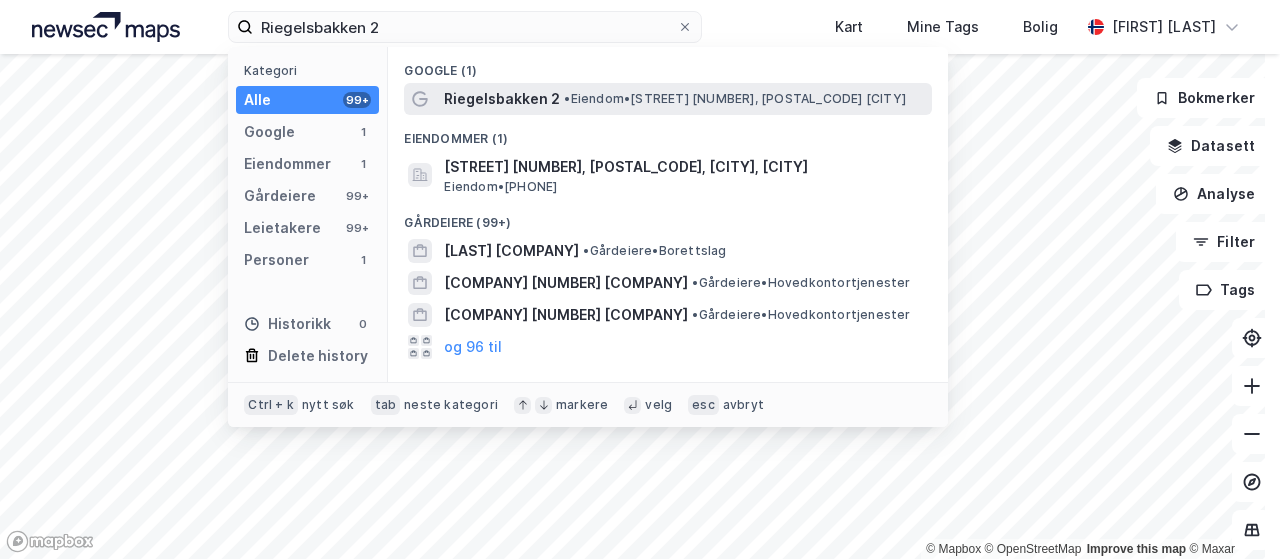 click on "Riegelsbakken 2" at bounding box center (502, 99) 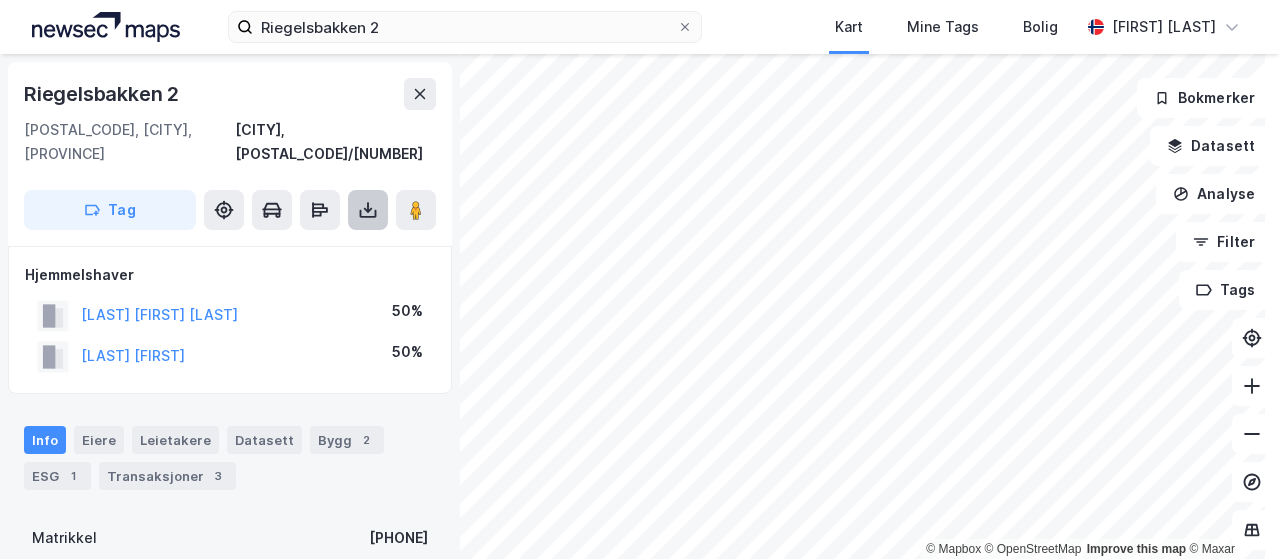 click 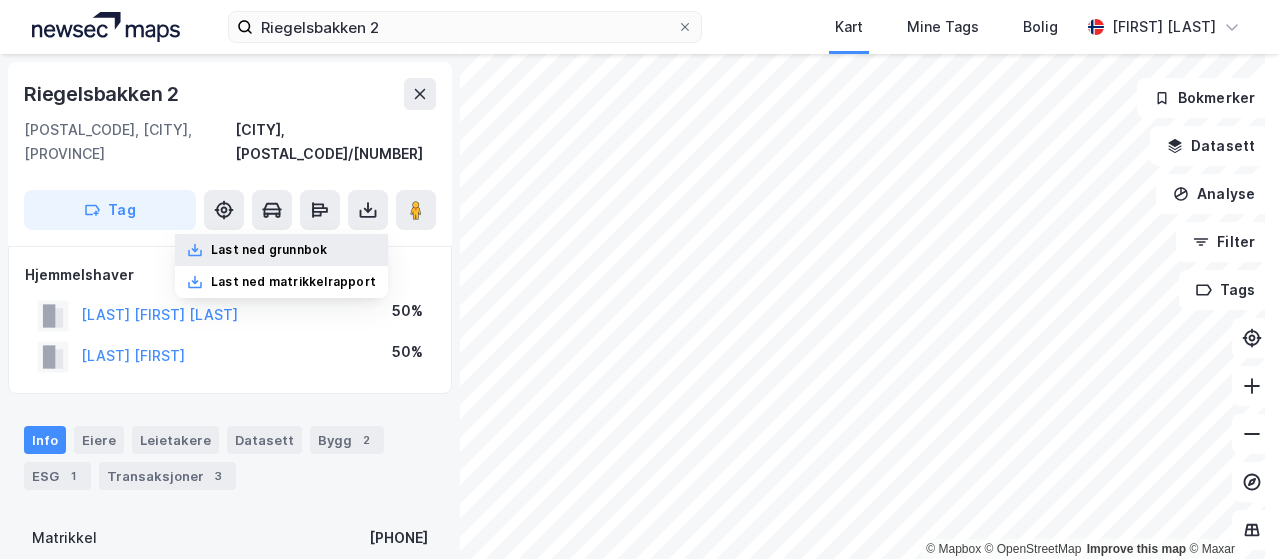 click on "Last ned grunnbok" at bounding box center [269, 250] 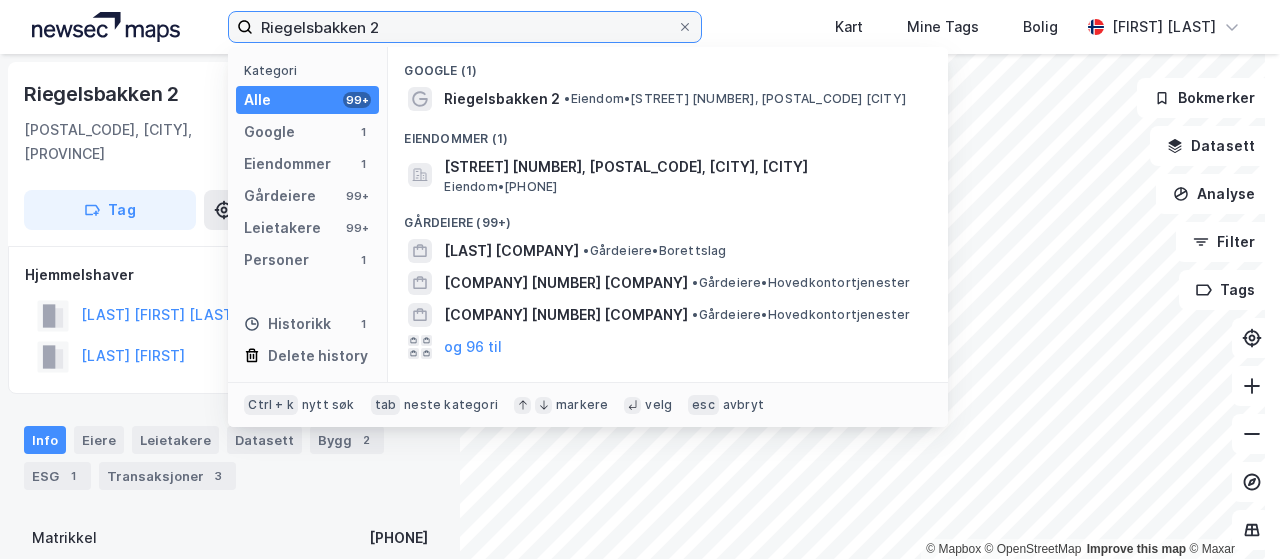 click on "Riegelsbakken 2" at bounding box center [465, 27] 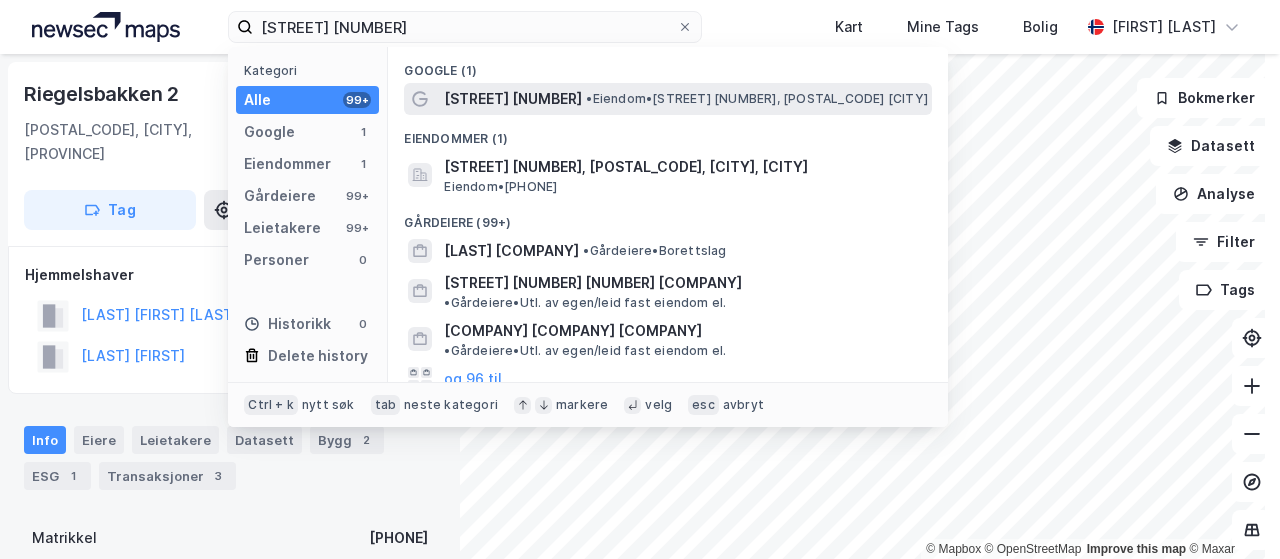click on "• [CATEGORY] • [STREET] [NUMBER], [POSTAL_CODE] [CITY]" at bounding box center [757, 99] 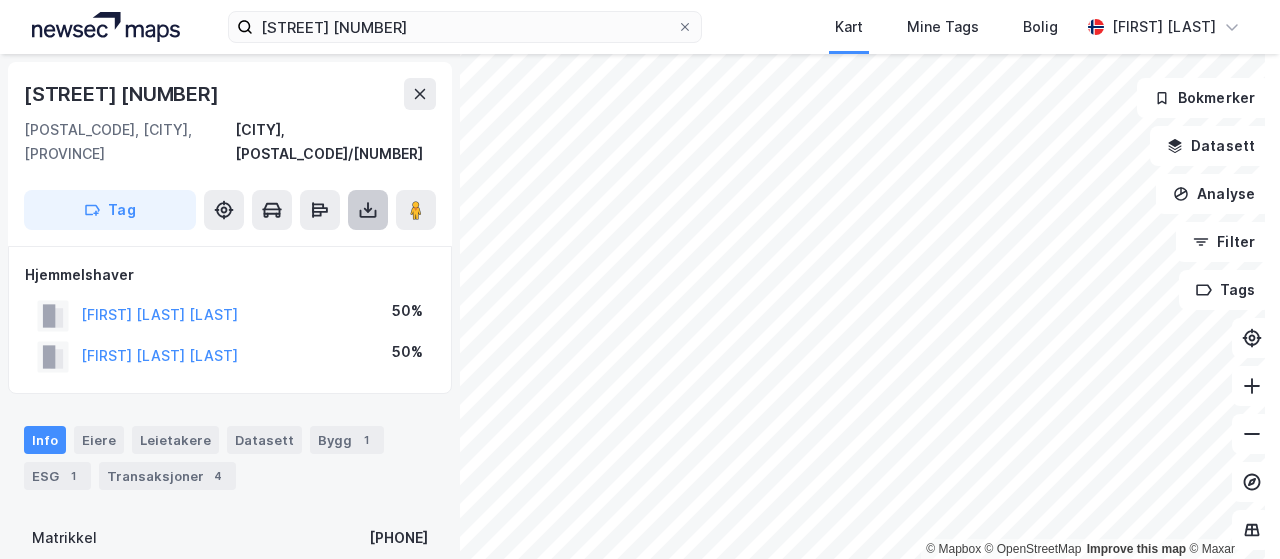 click 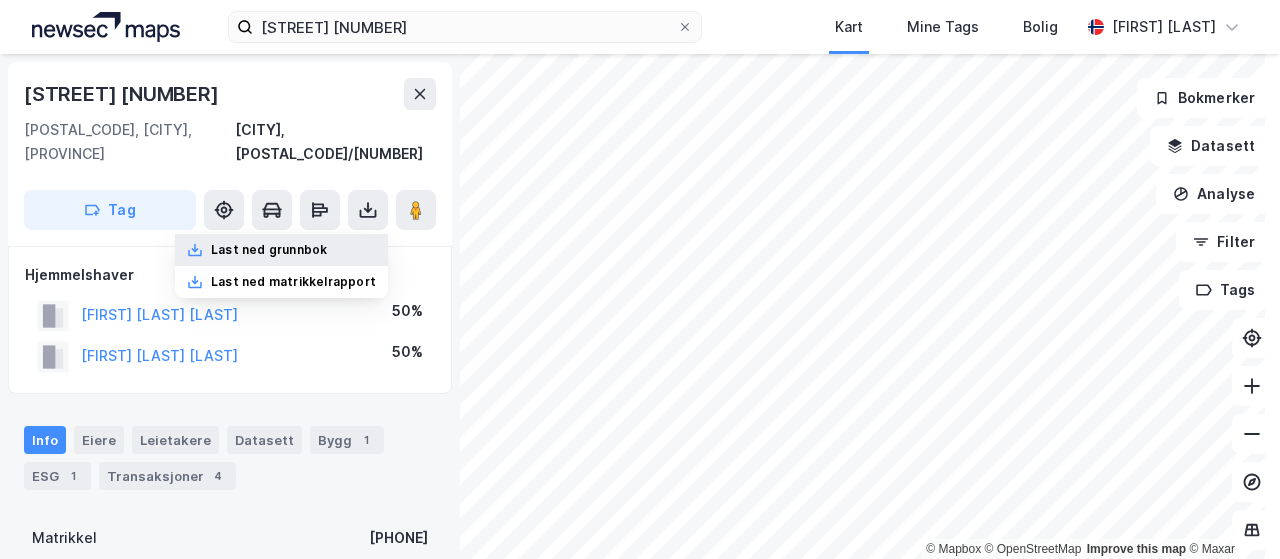 click on "Last ned grunnbok" at bounding box center [269, 250] 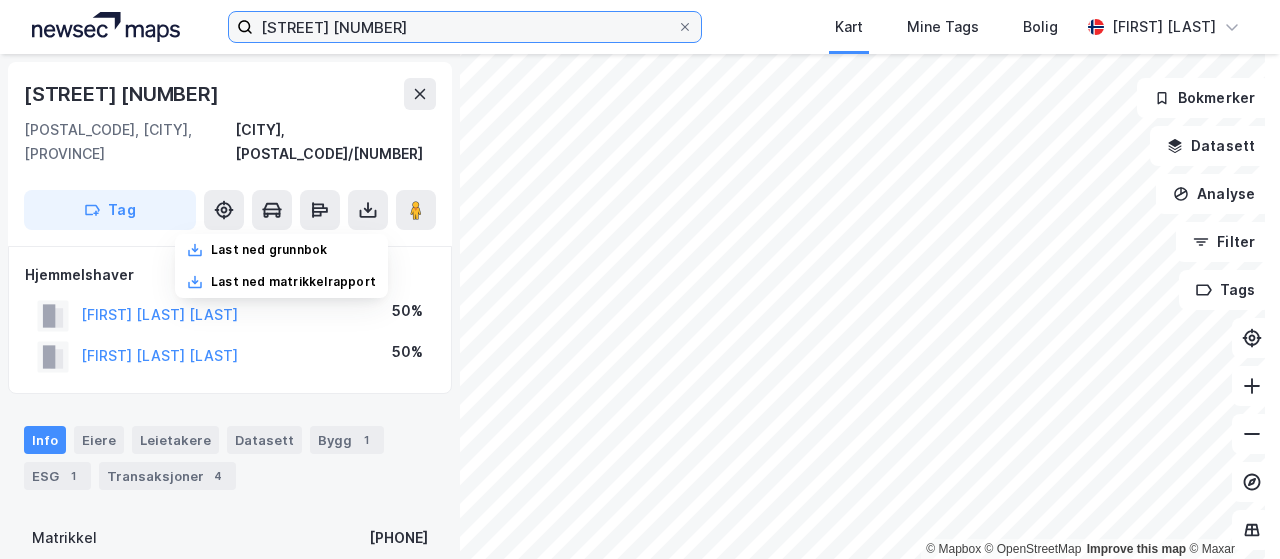 click on "[STREET] [NUMBER]" at bounding box center [465, 27] 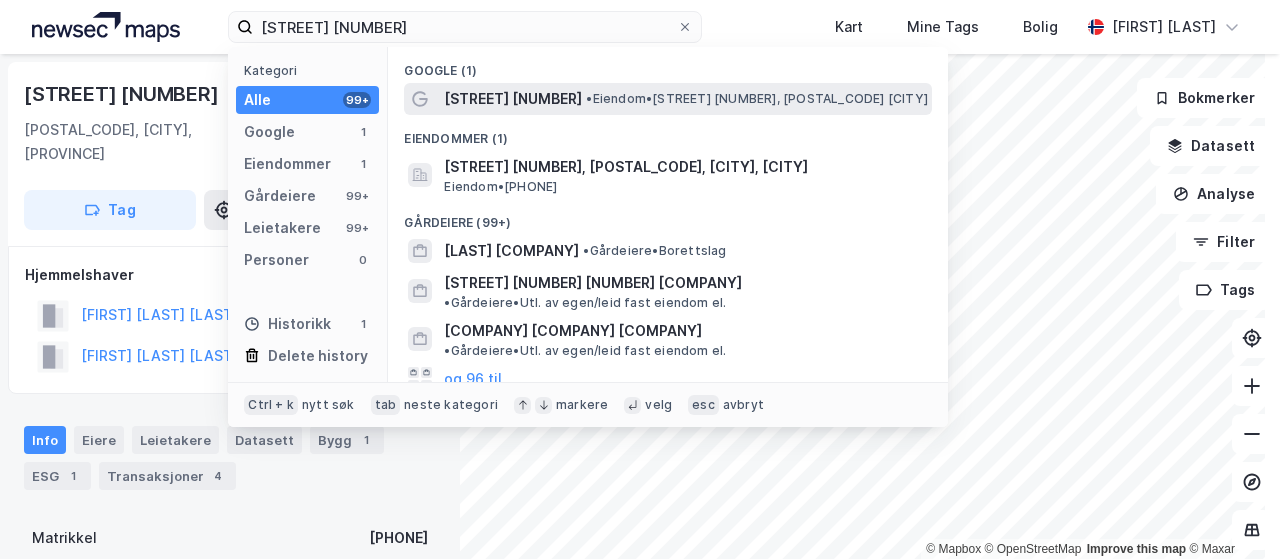 click on "[STREET] [NUMBER]" at bounding box center (513, 99) 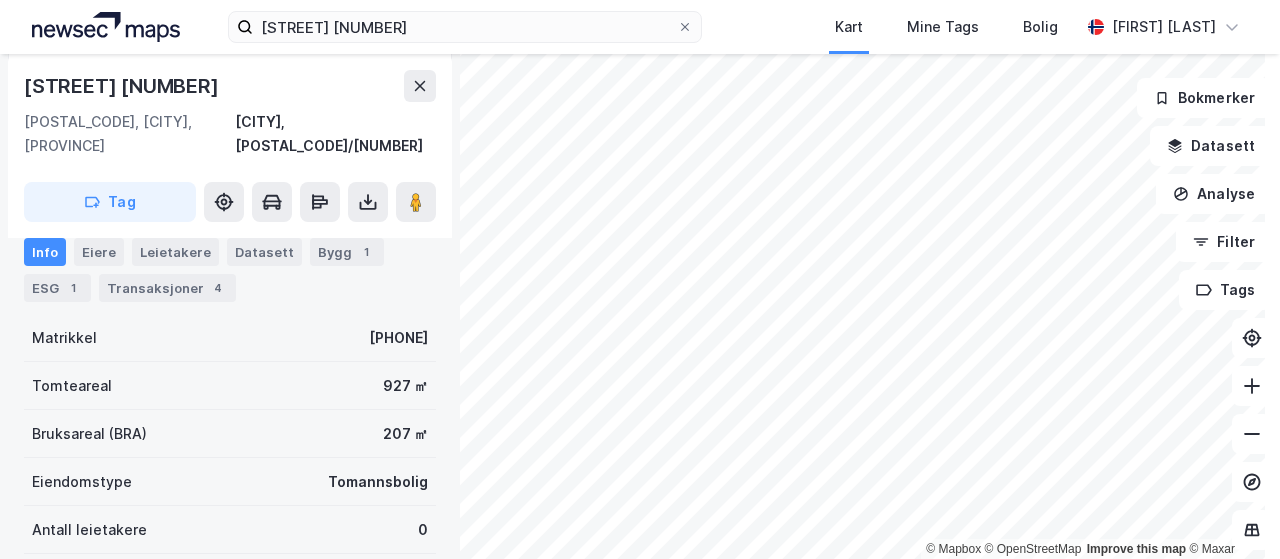 scroll, scrollTop: 0, scrollLeft: 0, axis: both 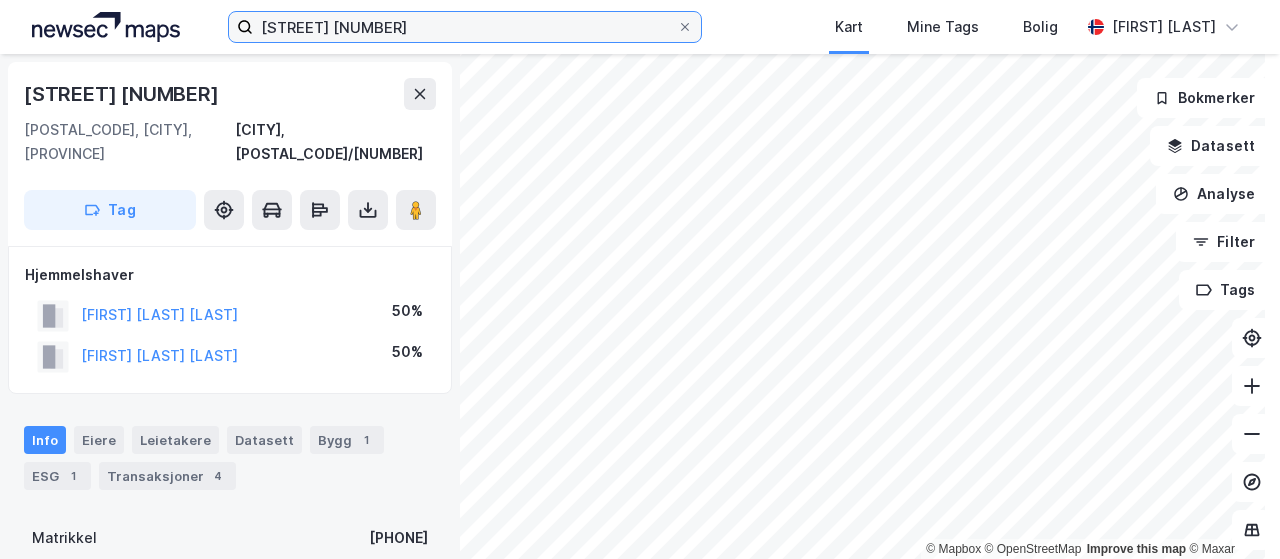 click on "[STREET] [NUMBER]" at bounding box center [465, 27] 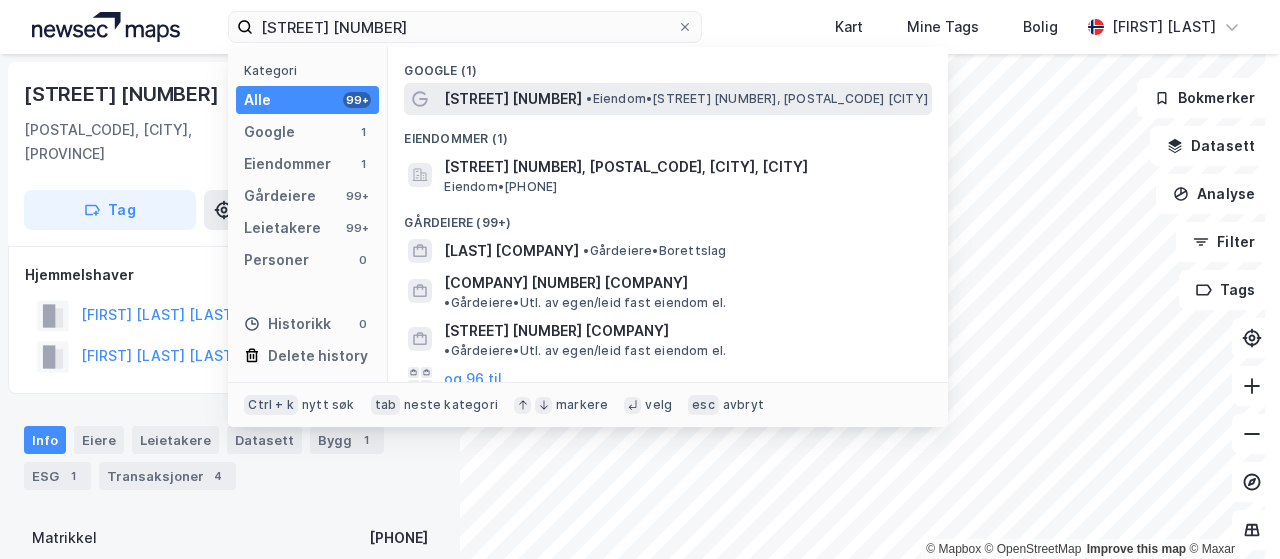 click on "•" at bounding box center (589, 98) 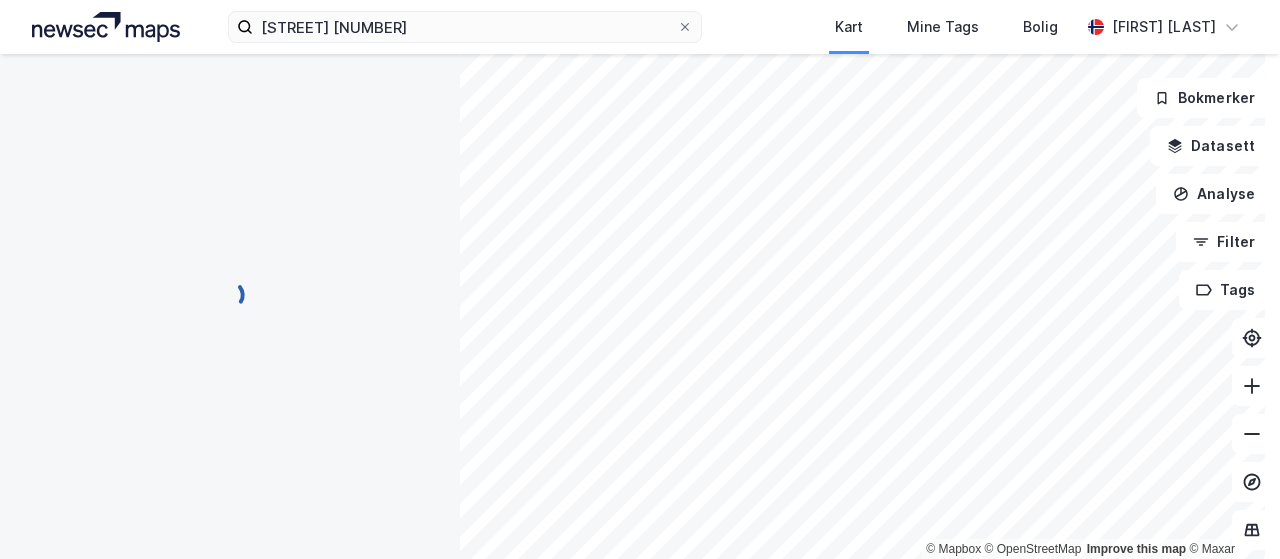 scroll, scrollTop: 200, scrollLeft: 0, axis: vertical 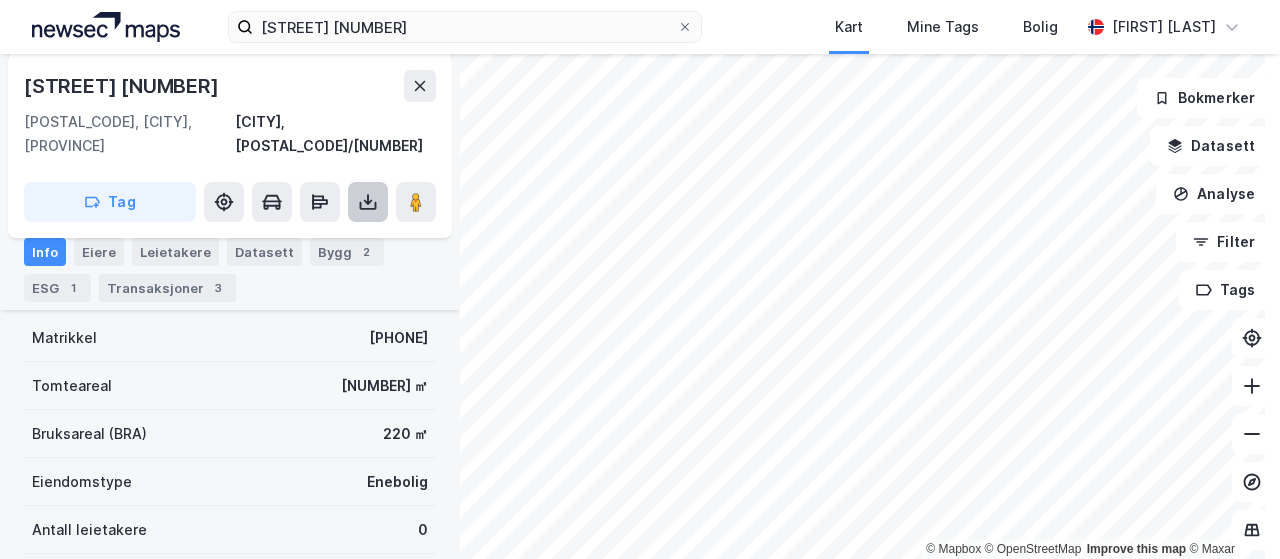 click 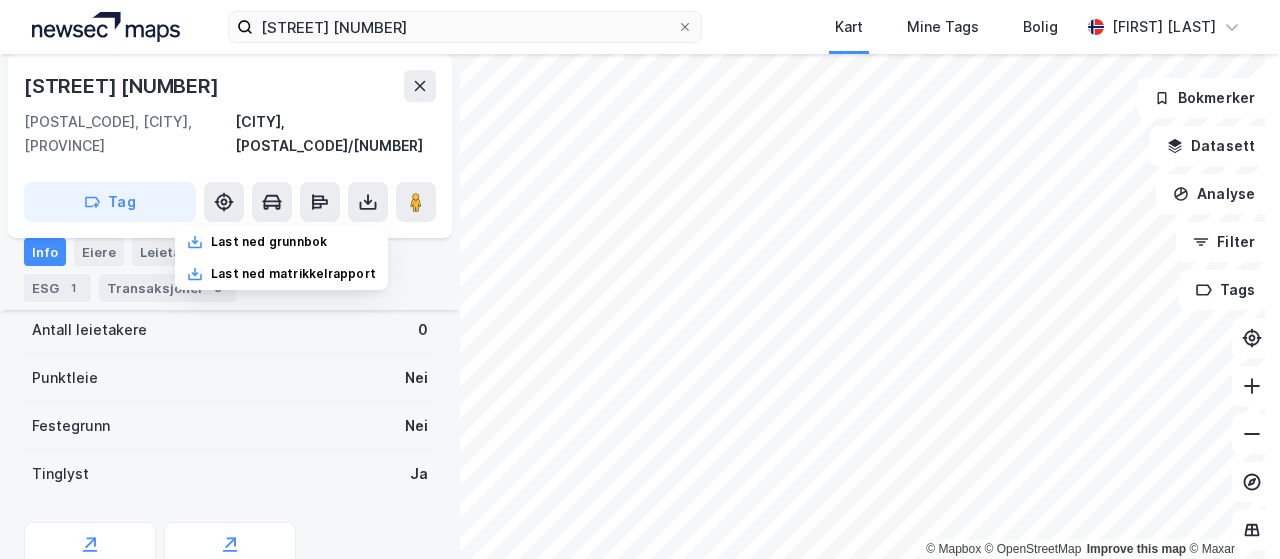 scroll, scrollTop: 0, scrollLeft: 0, axis: both 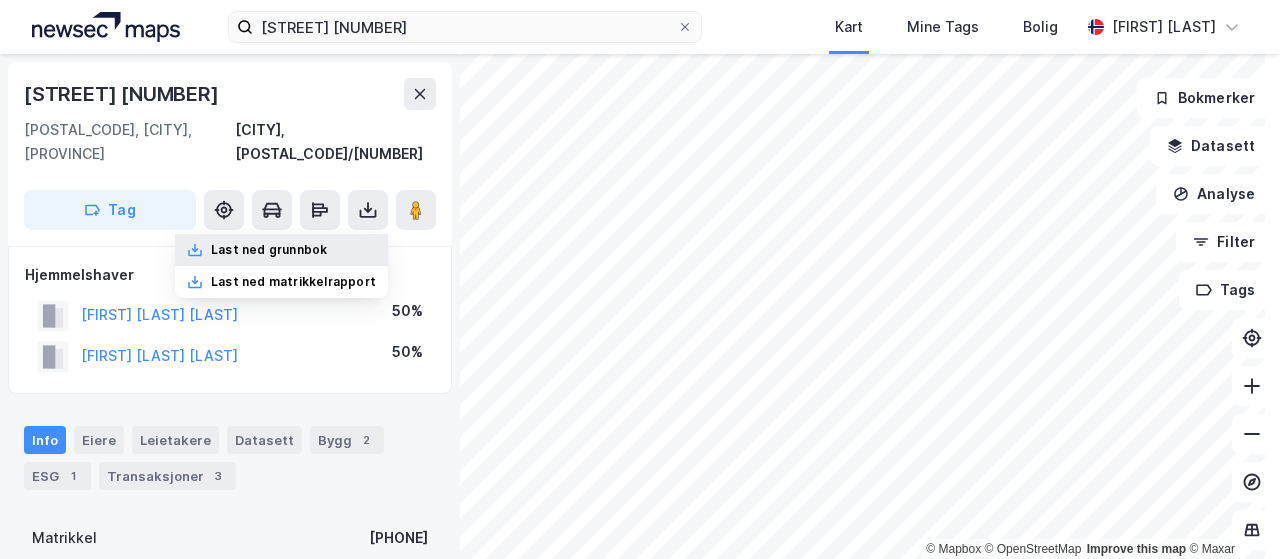click on "Last ned grunnbok" at bounding box center [269, 250] 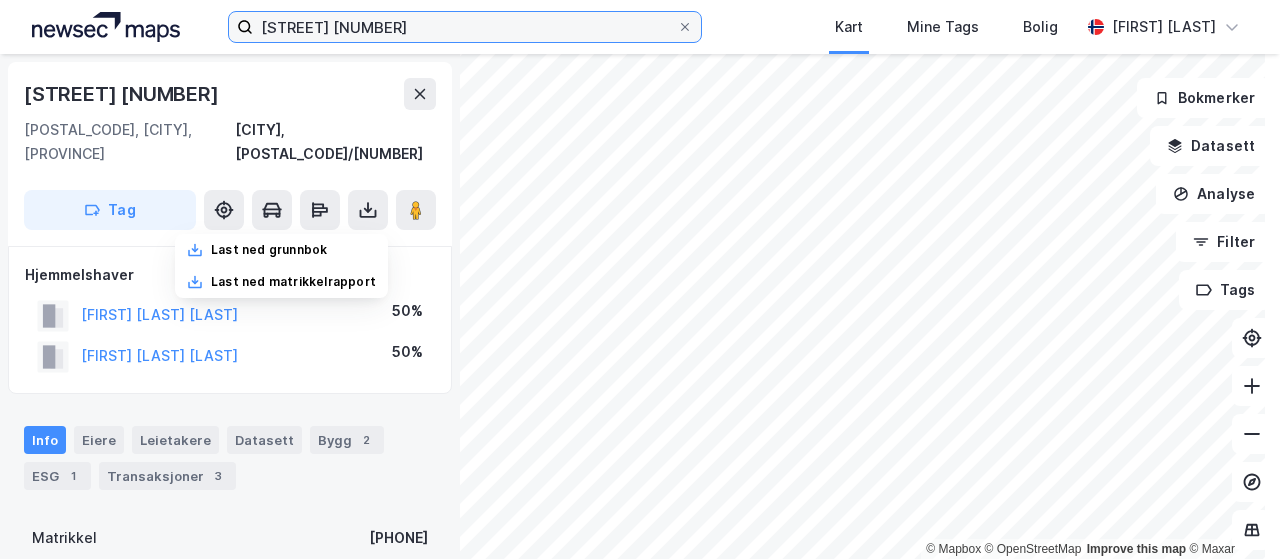 click on "[STREET] [NUMBER]" at bounding box center [465, 27] 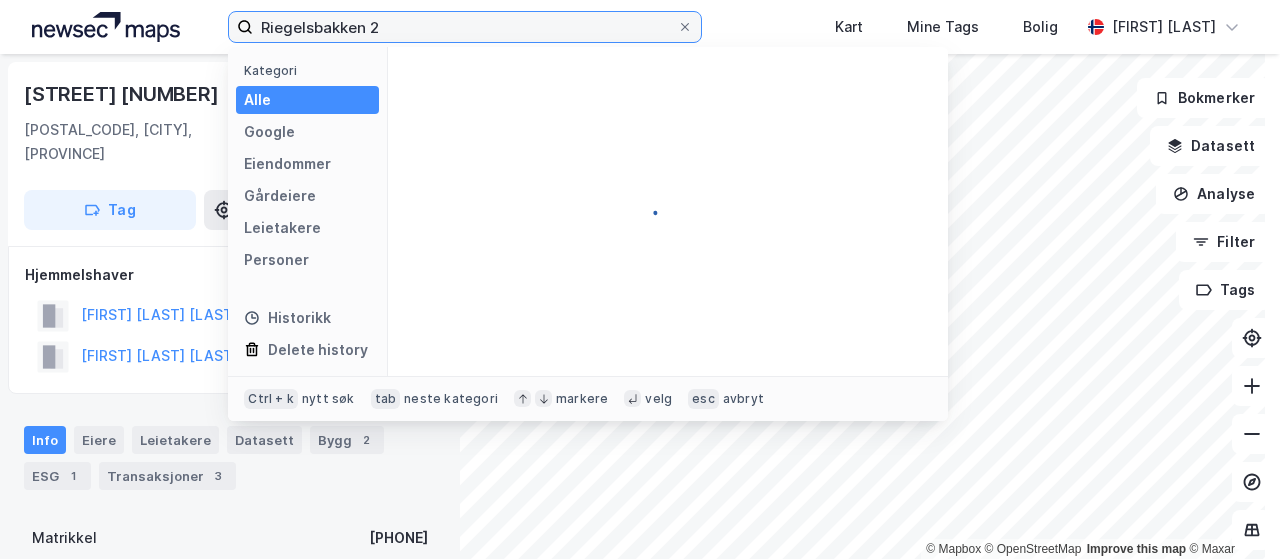 type on "Riegelsbakken 2" 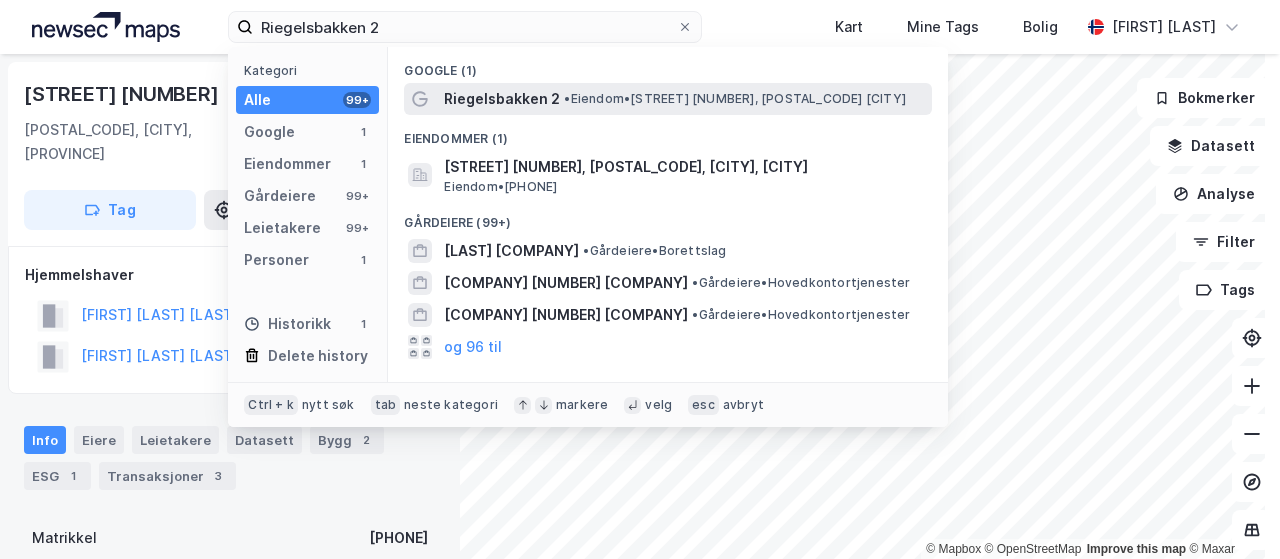 click on "Riegelsbakken 2" at bounding box center [502, 99] 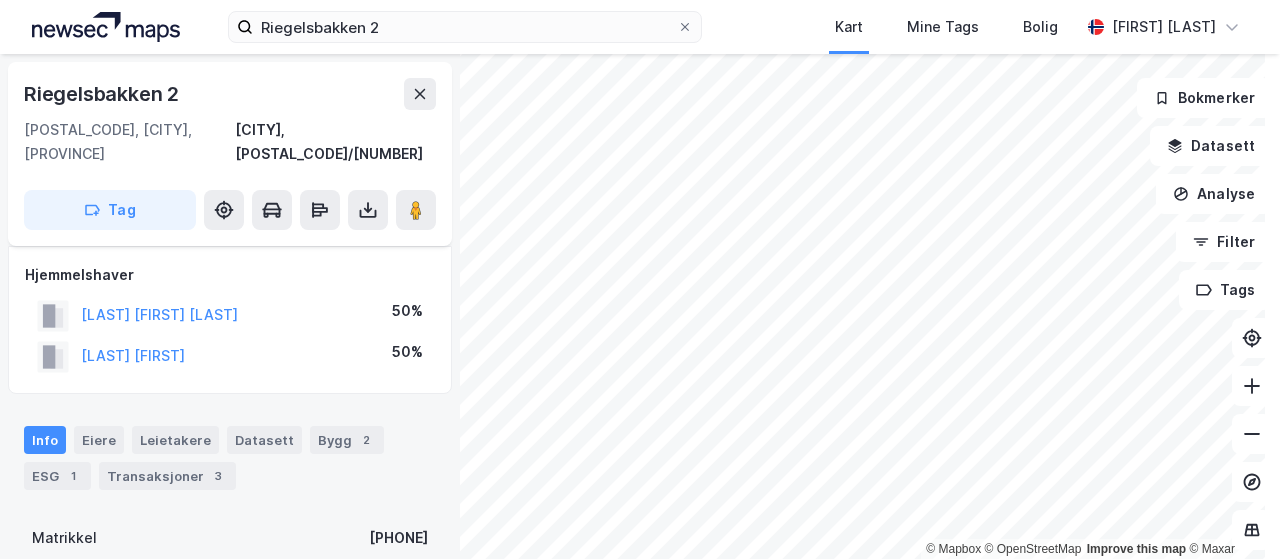 scroll, scrollTop: 300, scrollLeft: 0, axis: vertical 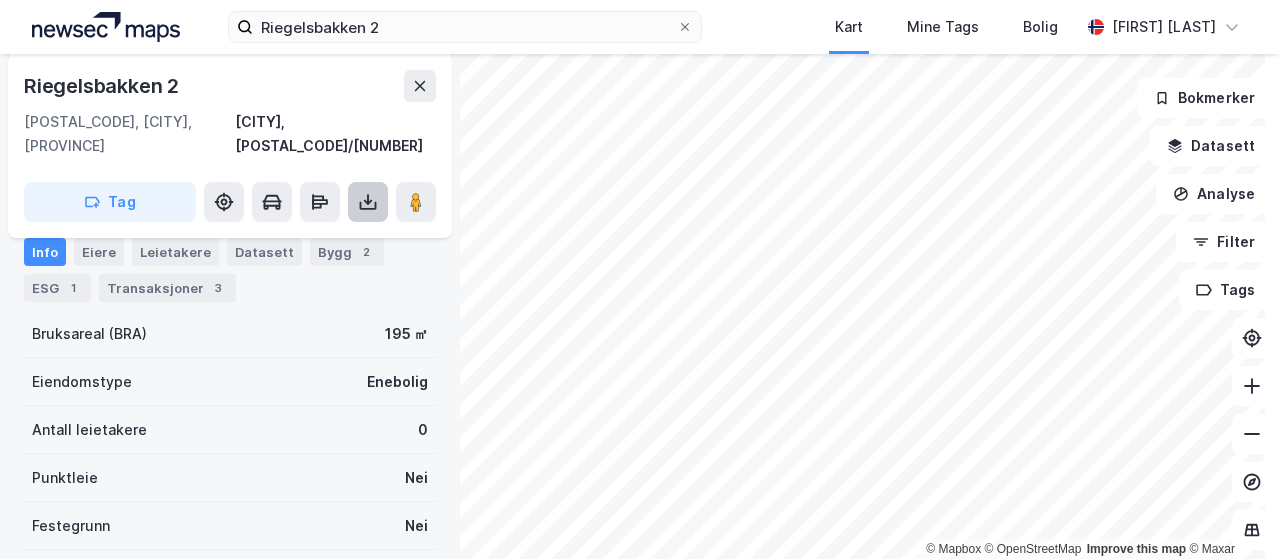 click 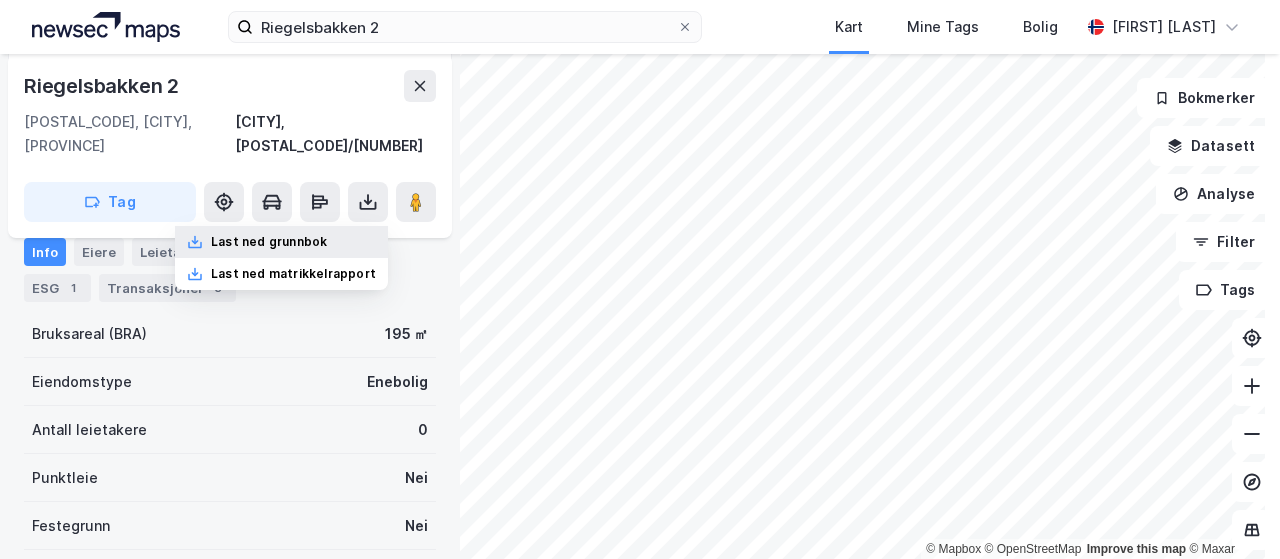 click on "Last ned grunnbok" at bounding box center (269, 242) 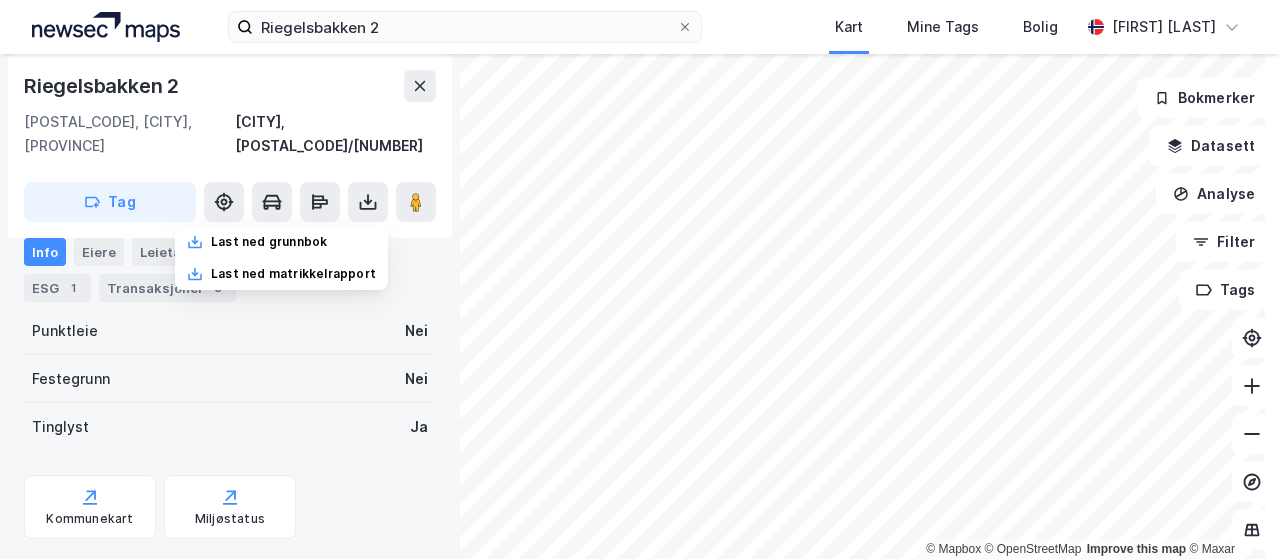 scroll, scrollTop: 0, scrollLeft: 0, axis: both 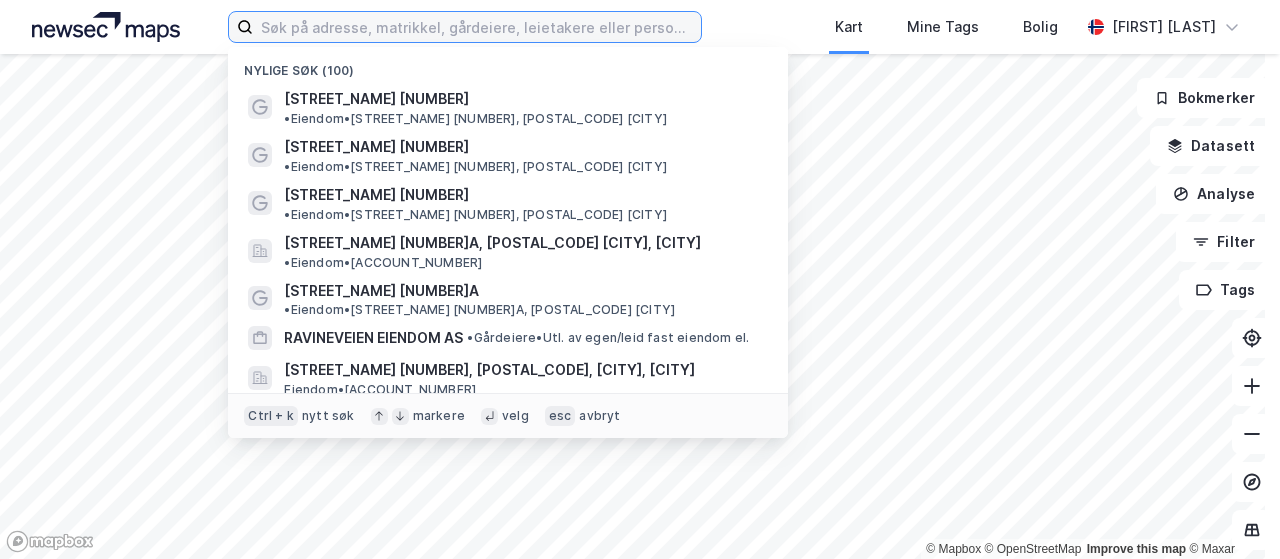 click at bounding box center [477, 27] 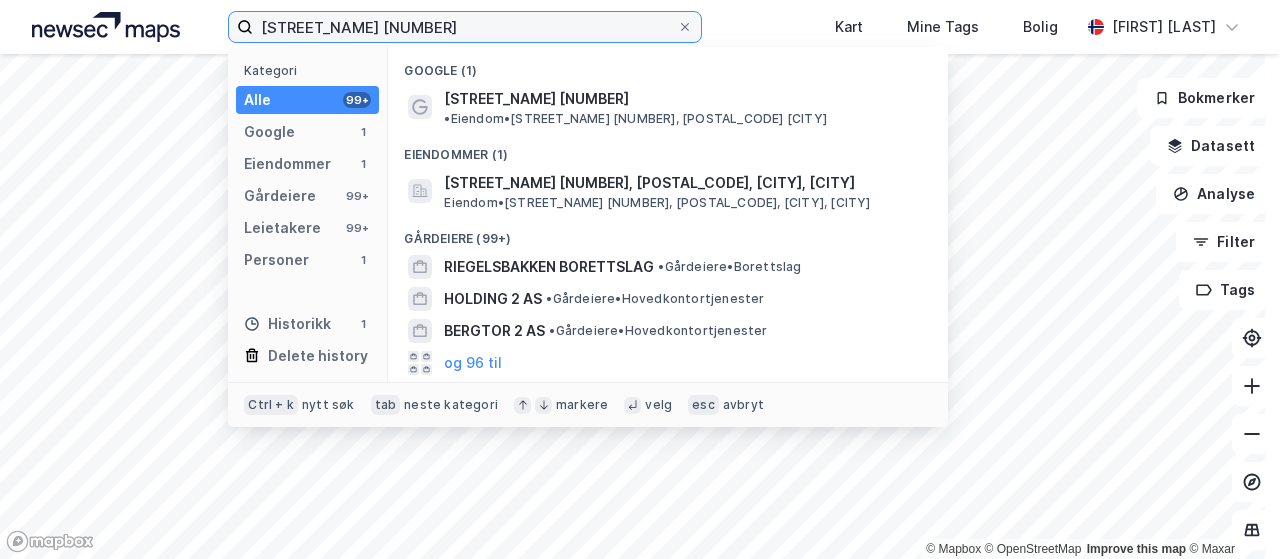 type on "[STREET_NAME] [NUMBER]" 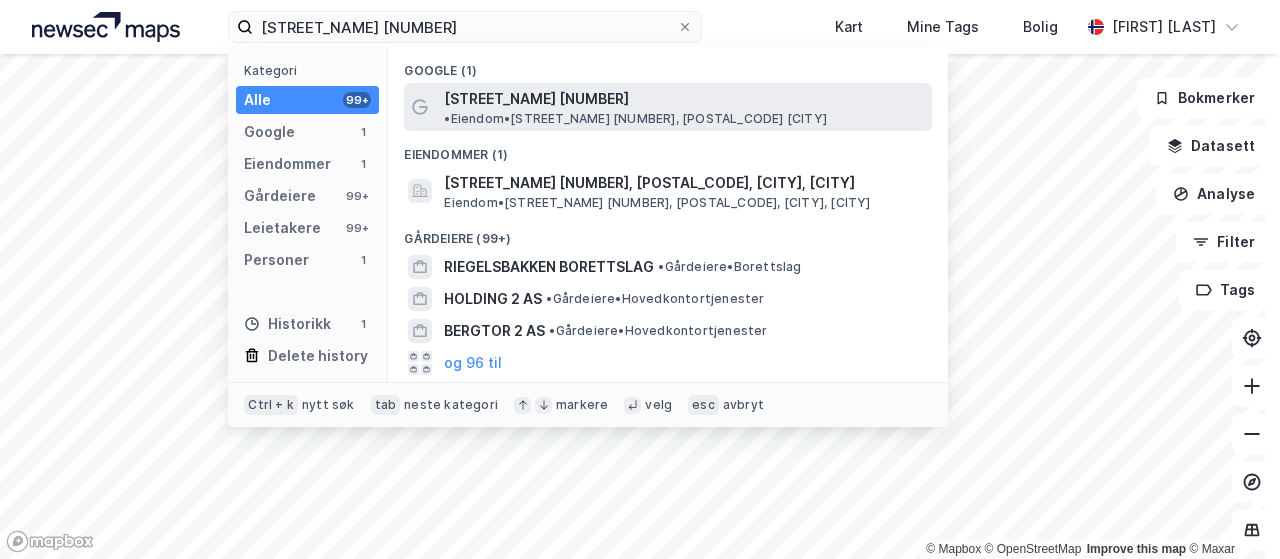 click on "[STREET_NAME] [NUMBER]" at bounding box center (536, 99) 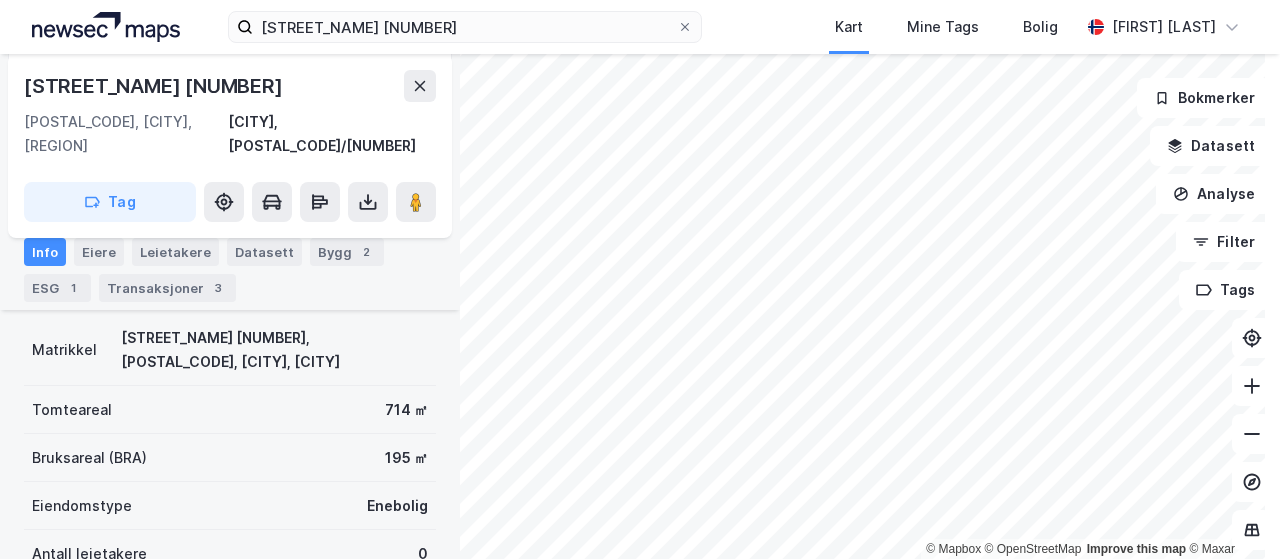 scroll, scrollTop: 400, scrollLeft: 0, axis: vertical 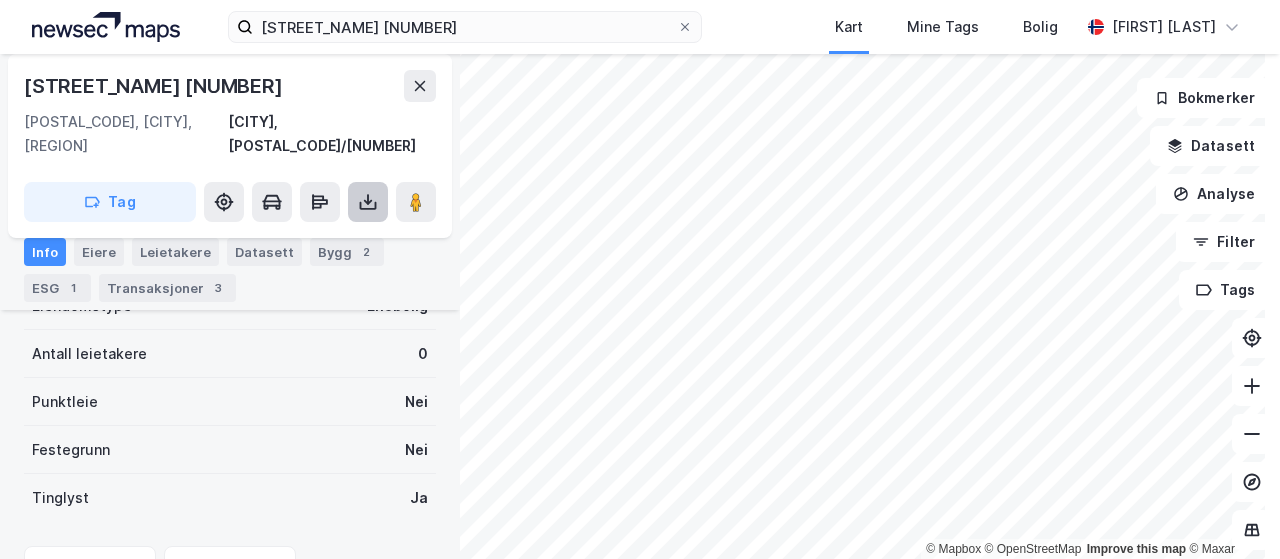 click 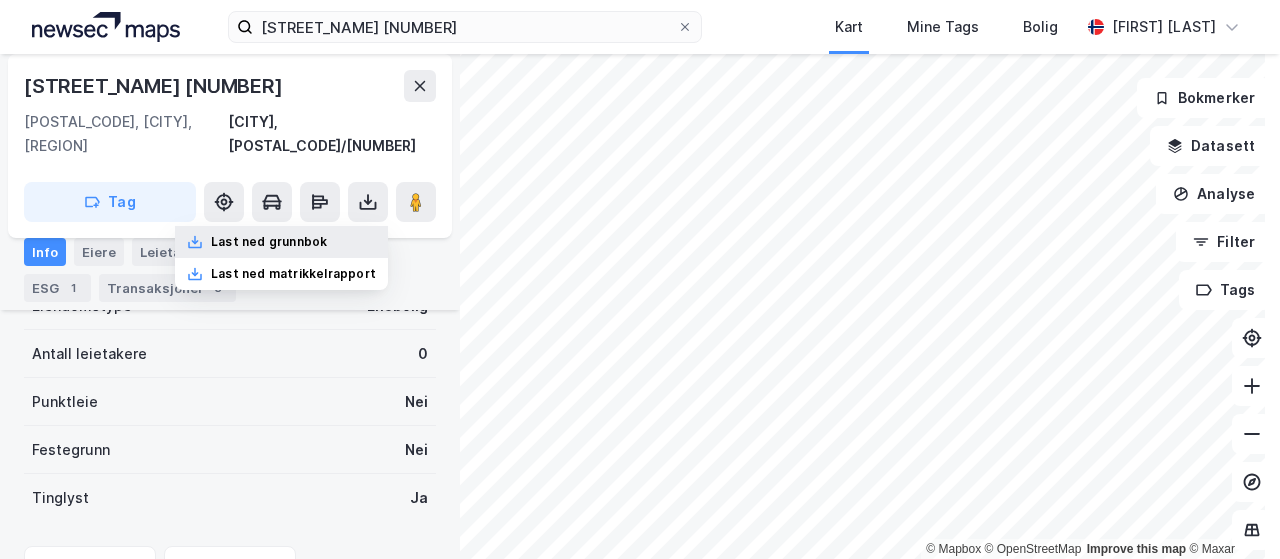 click on "Last ned grunnbok" at bounding box center (281, 242) 